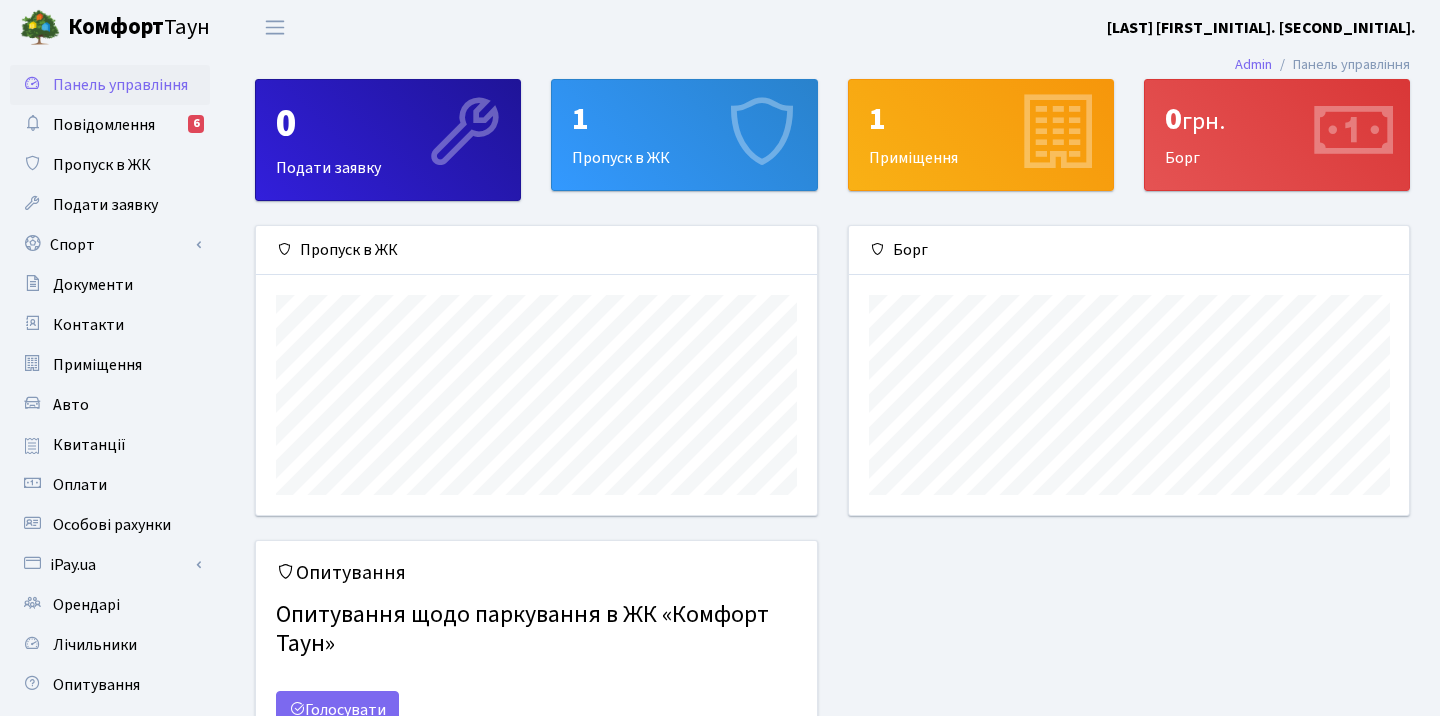 scroll, scrollTop: 0, scrollLeft: 0, axis: both 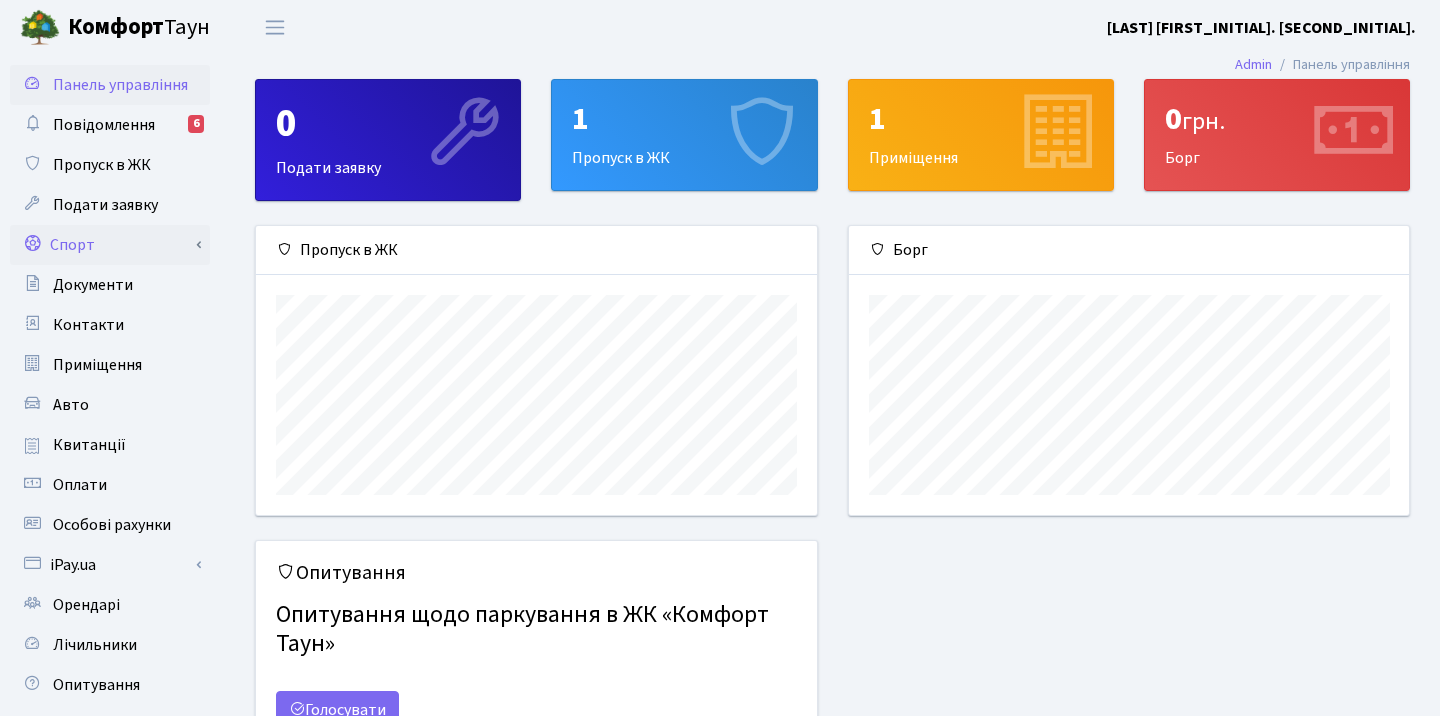 click on "Спорт" at bounding box center [110, 245] 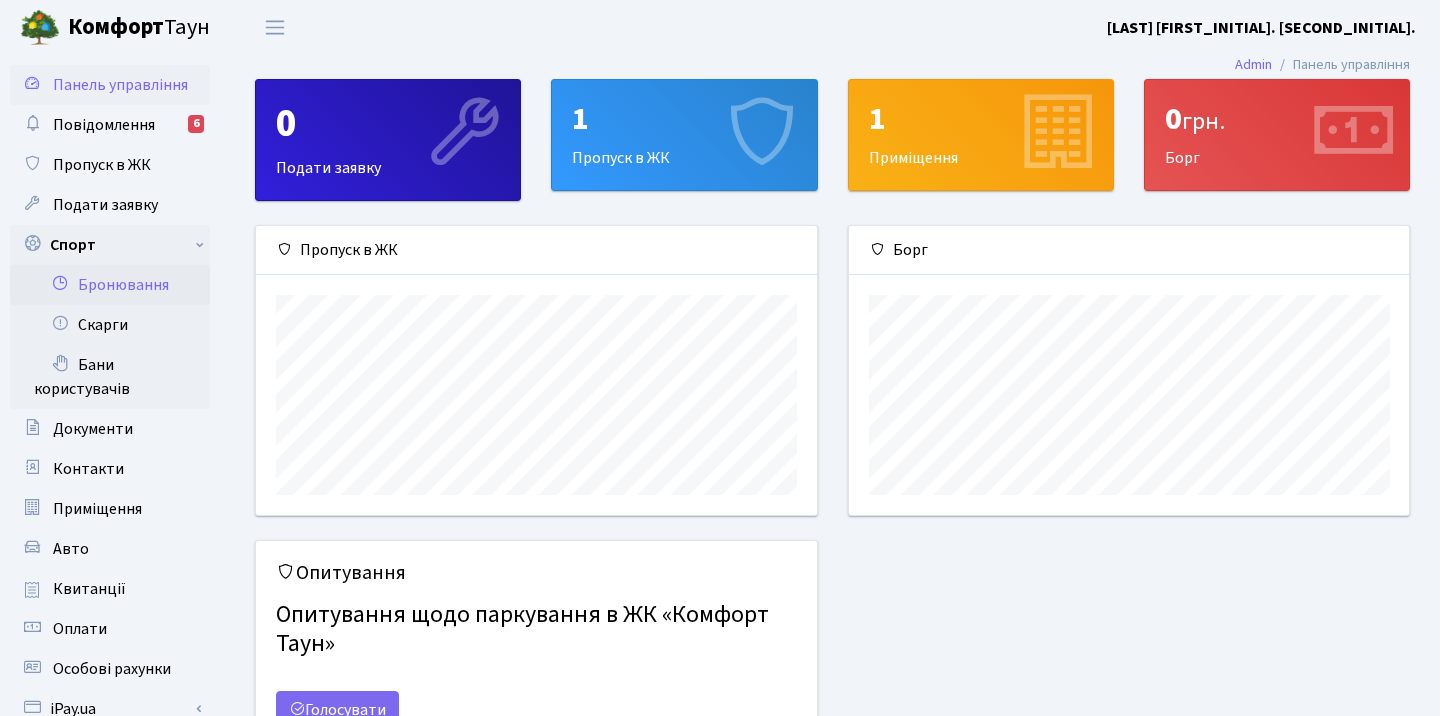 click on "Бронювання" at bounding box center (110, 285) 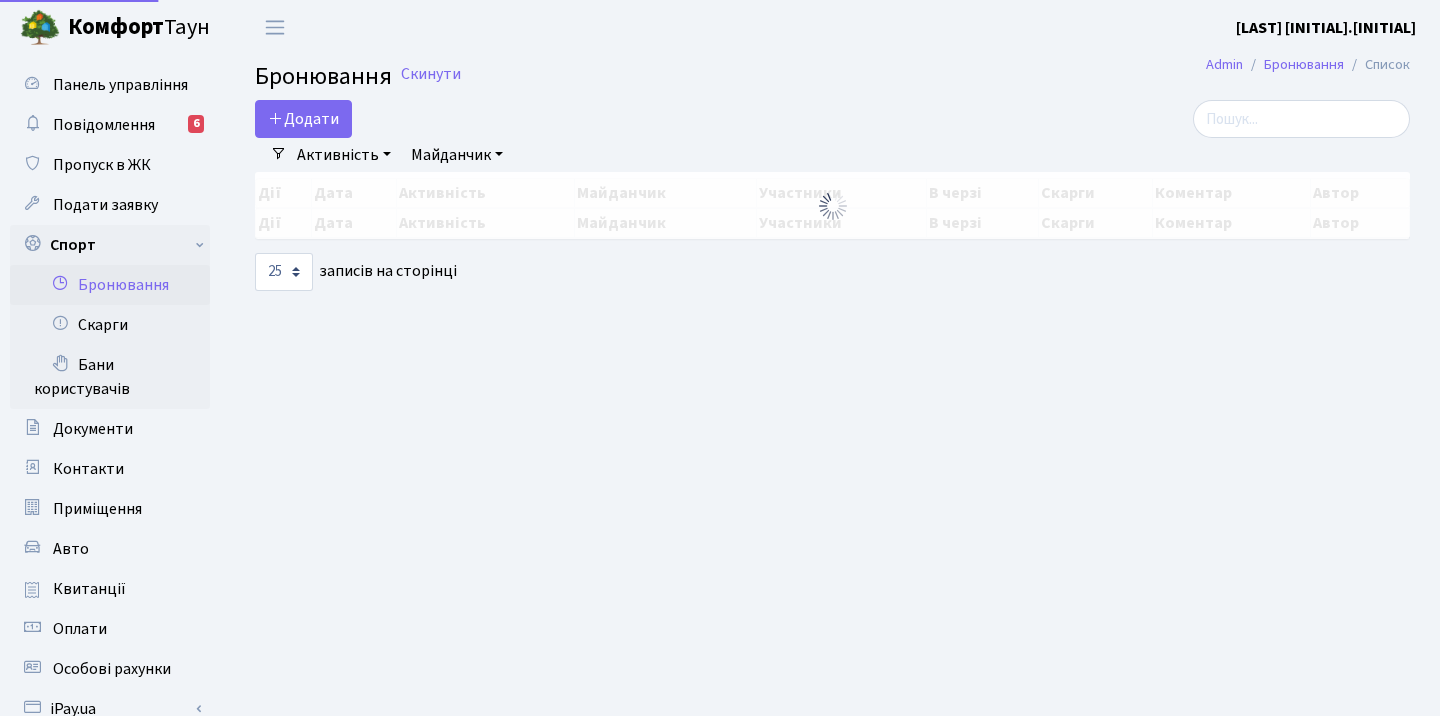 select on "25" 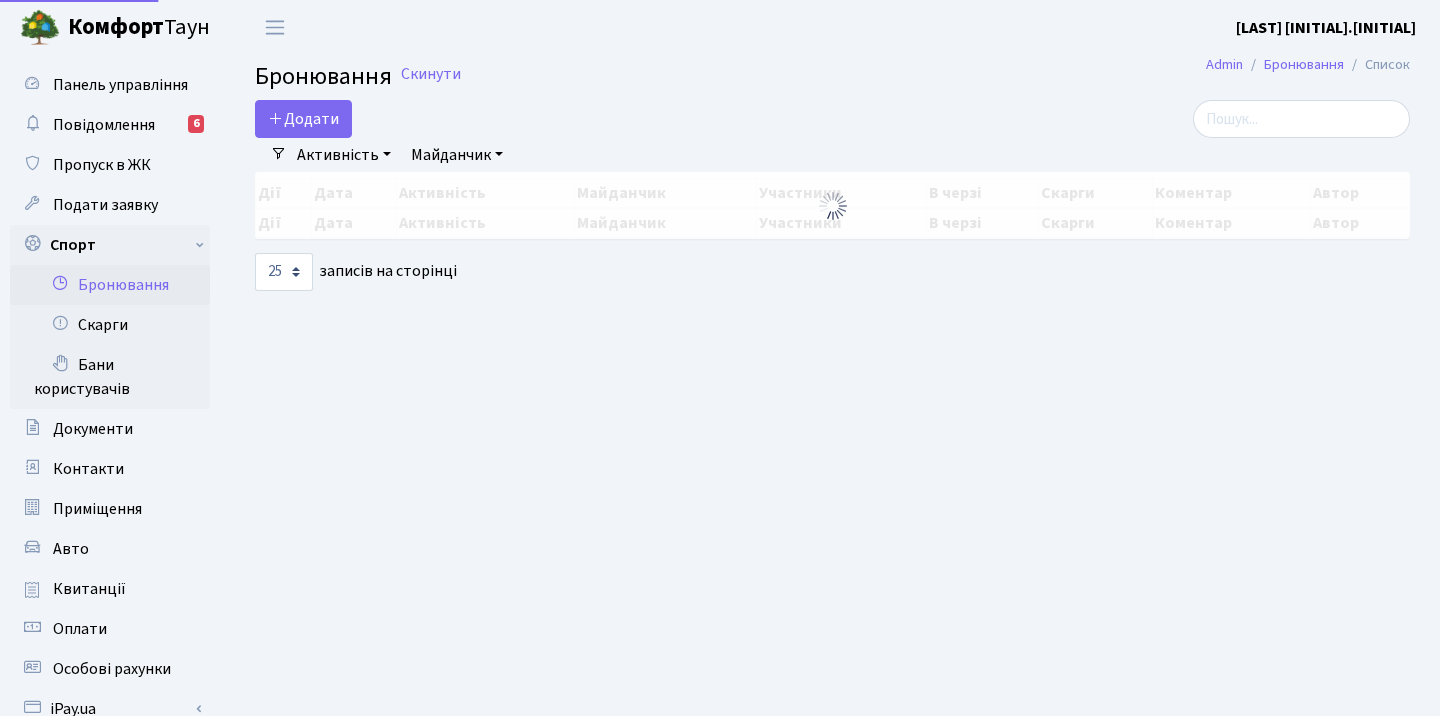 scroll, scrollTop: 0, scrollLeft: 0, axis: both 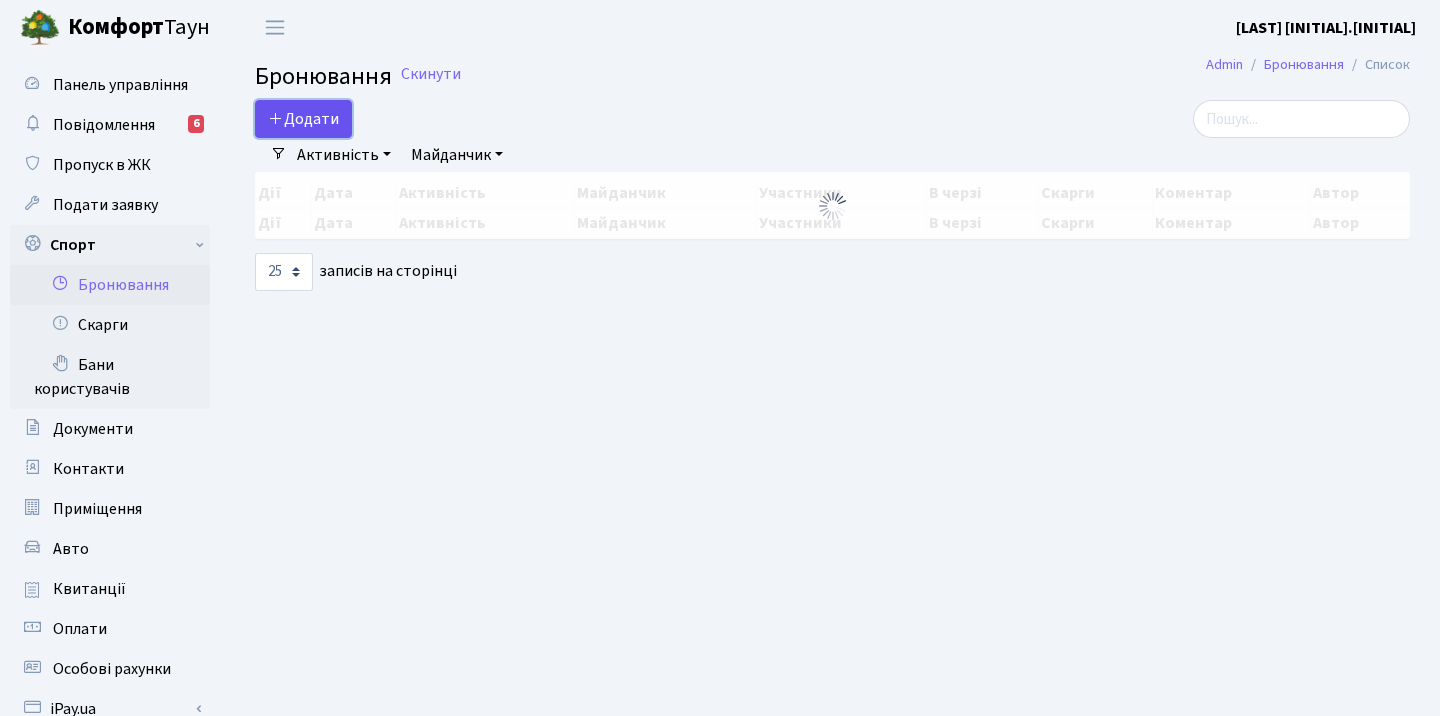 click on "Додати" at bounding box center [303, 119] 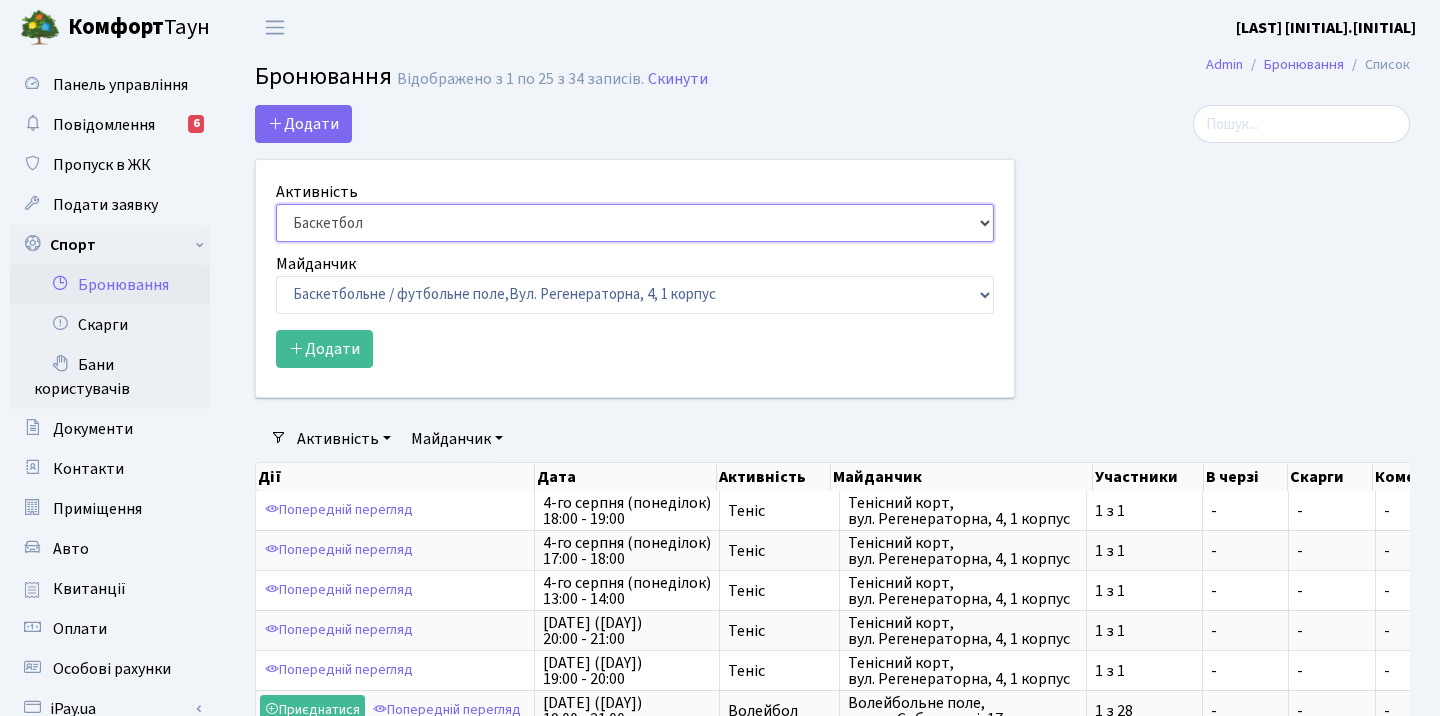 click on "Баскетбол
Волейбол
Йога
Катання на роликах
Настільний теніс
Теніс
Футбол
Фітнес" at bounding box center [635, 223] 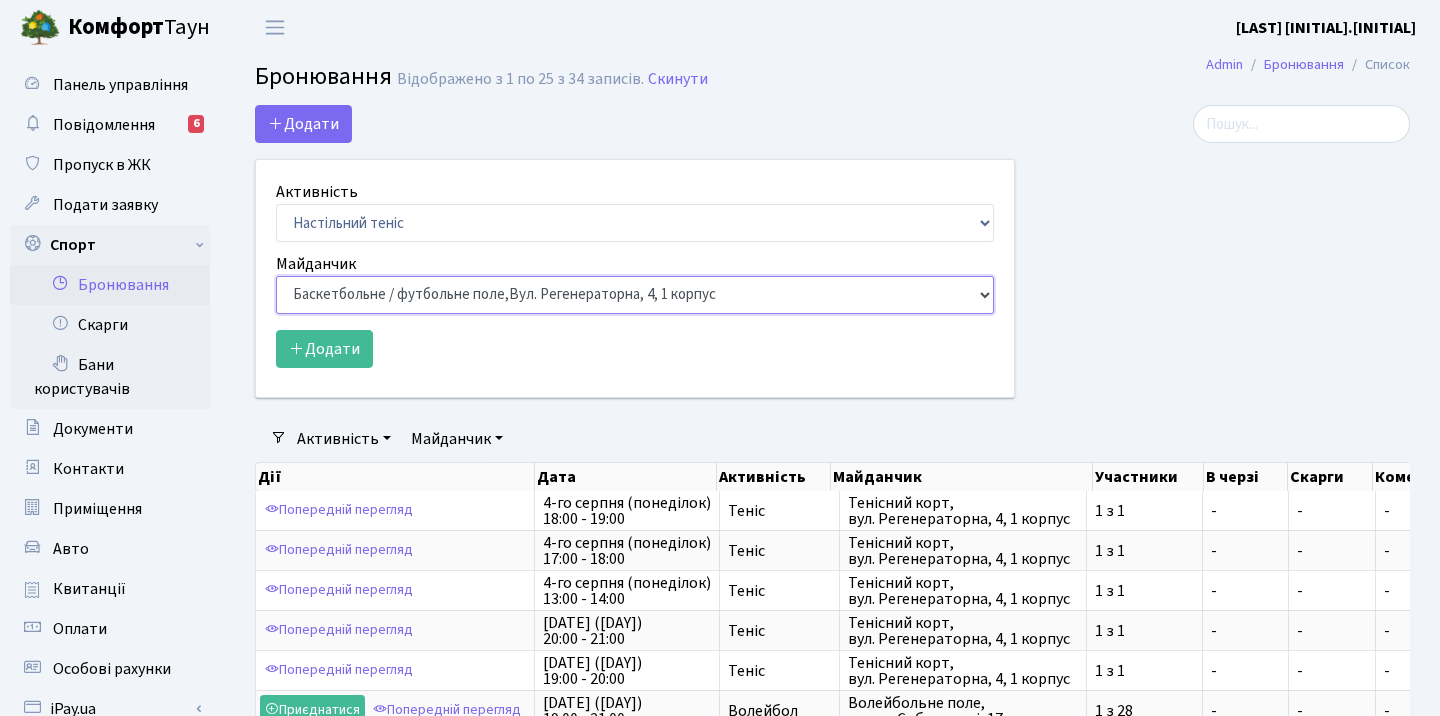 click on "Баскетбольне / футбольне поле,  Вул. Регенераторна, 4, 1 корпус
Баскетбольне поле,  вул. Регенераторна, 4, 17 корпус
Баскетбольне поле,  просп. Соборності, 17
Волейбольне поле,  вул. Регенераторна, 4, 17 корпус
Волейбольне поле,  33 паркінг, вул. Регенераторна, 4-Д
Волейбольне поле,  просп. Соборності, 17
Настільний теніс - стіл 1,  просп. Соборності, 17 Тенісний корт," at bounding box center [635, 295] 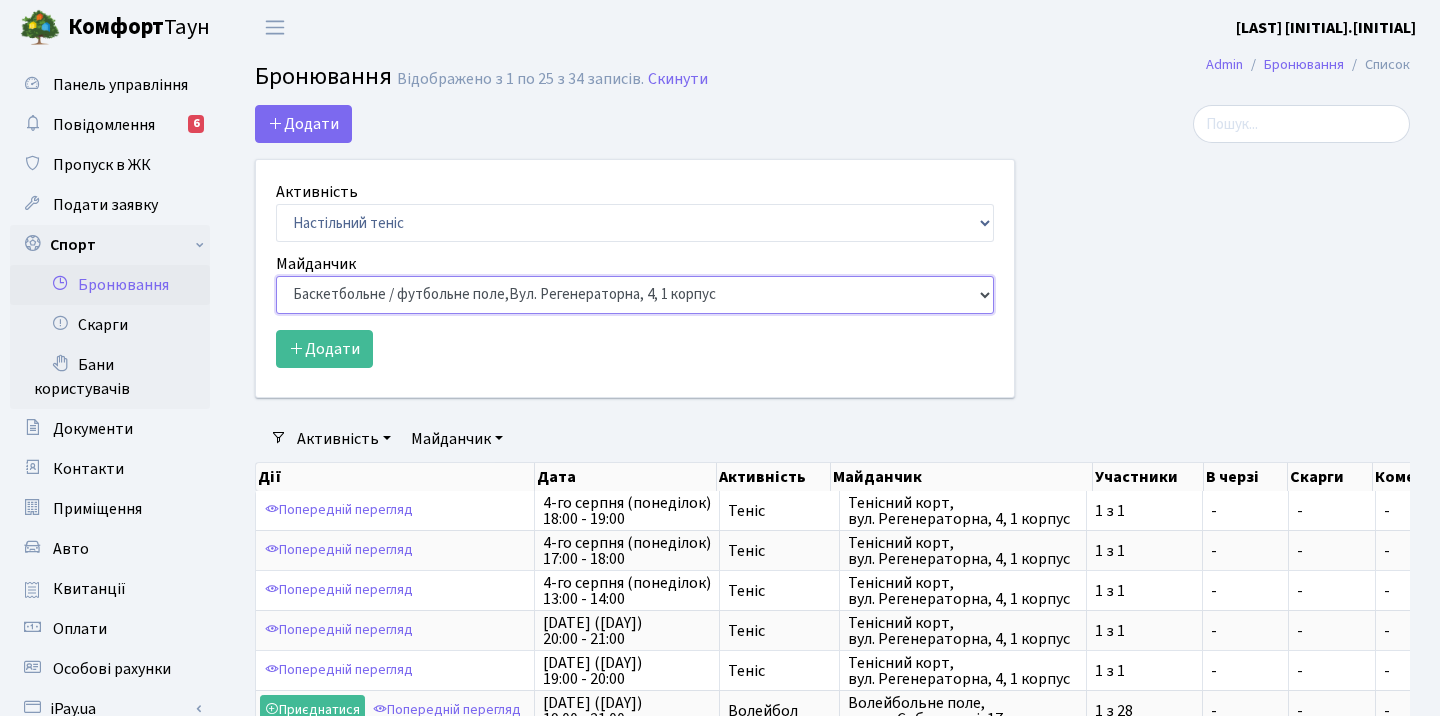 select on "9" 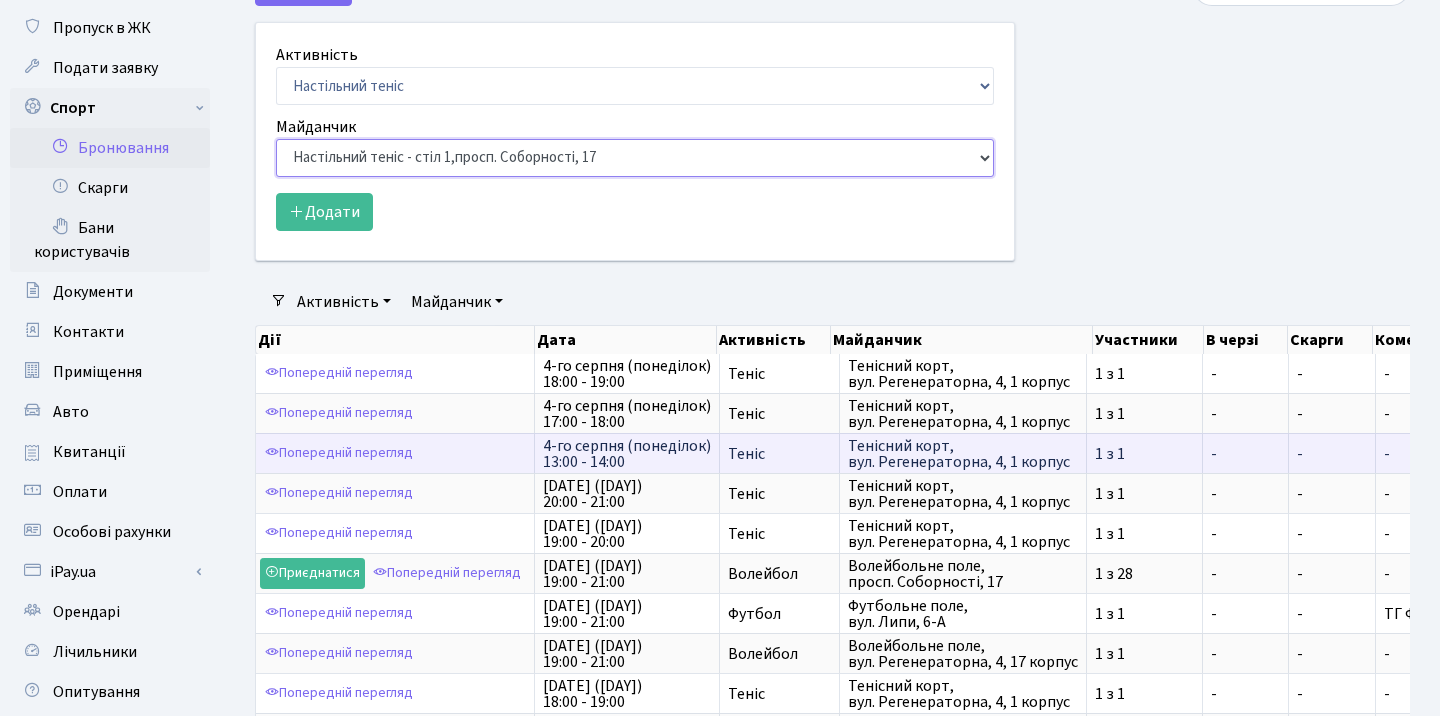 scroll, scrollTop: 219, scrollLeft: 0, axis: vertical 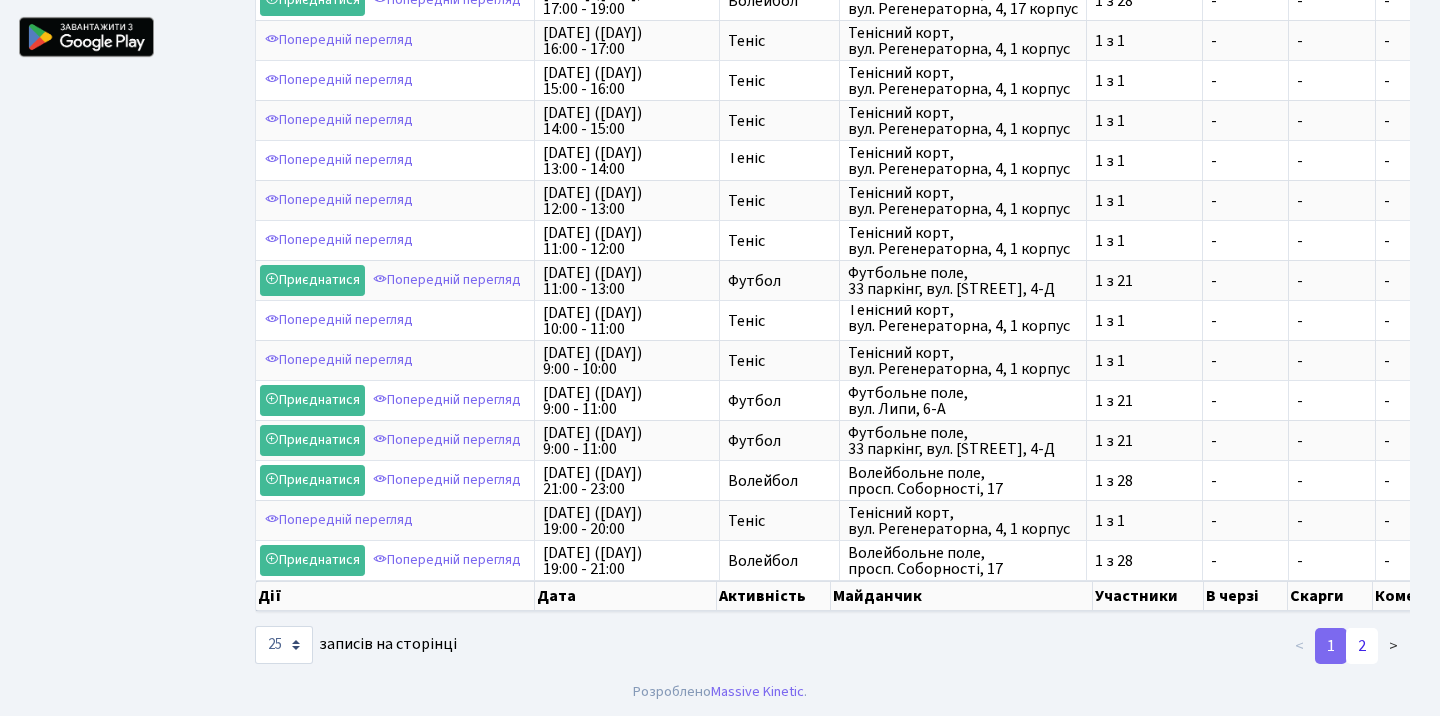 click on "2" at bounding box center (1362, 646) 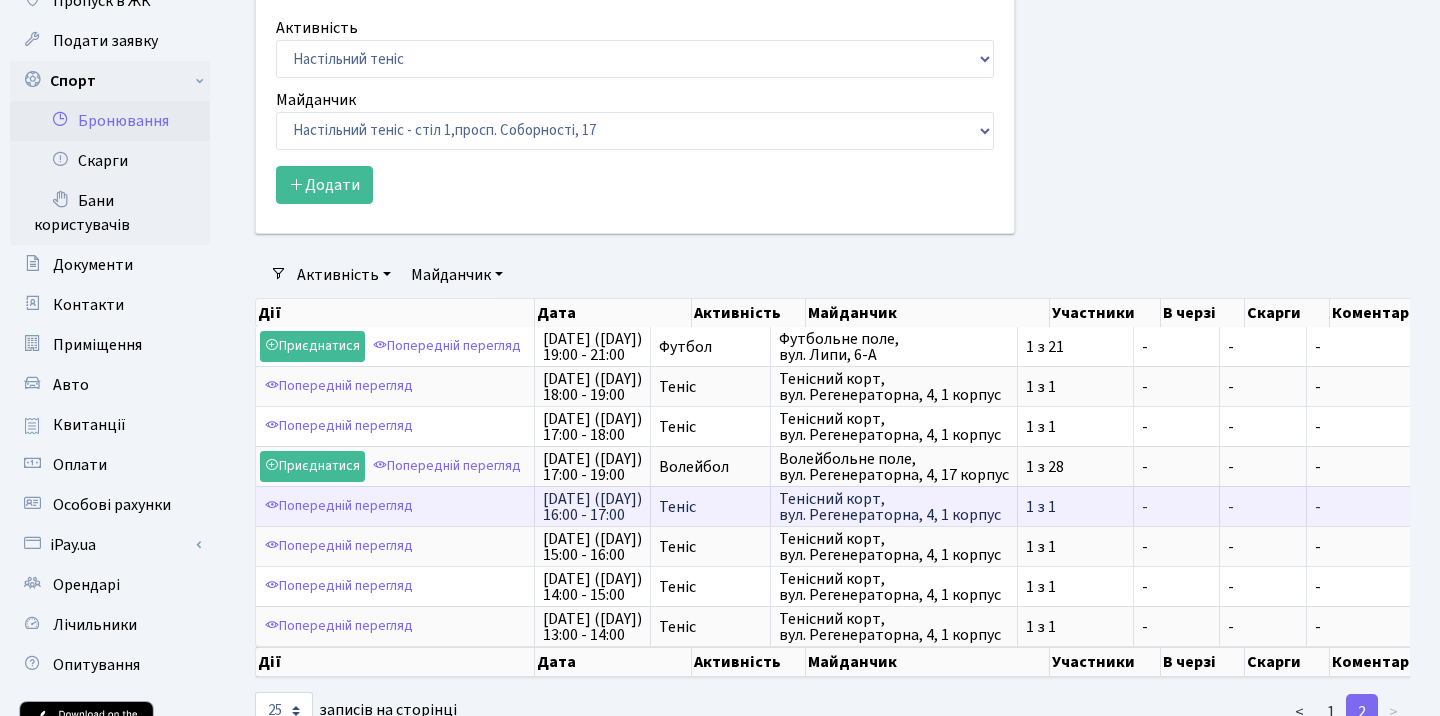 scroll, scrollTop: 0, scrollLeft: 0, axis: both 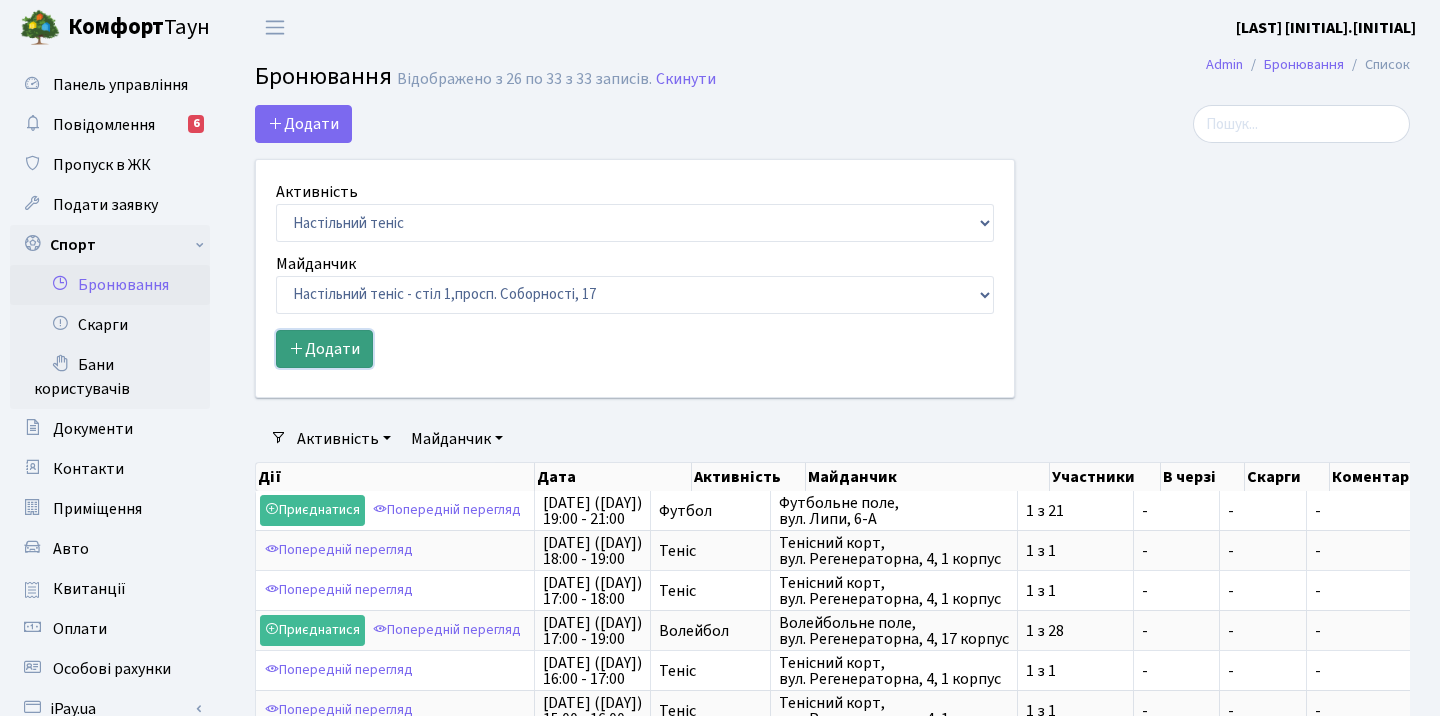 click on "Додати" at bounding box center (324, 349) 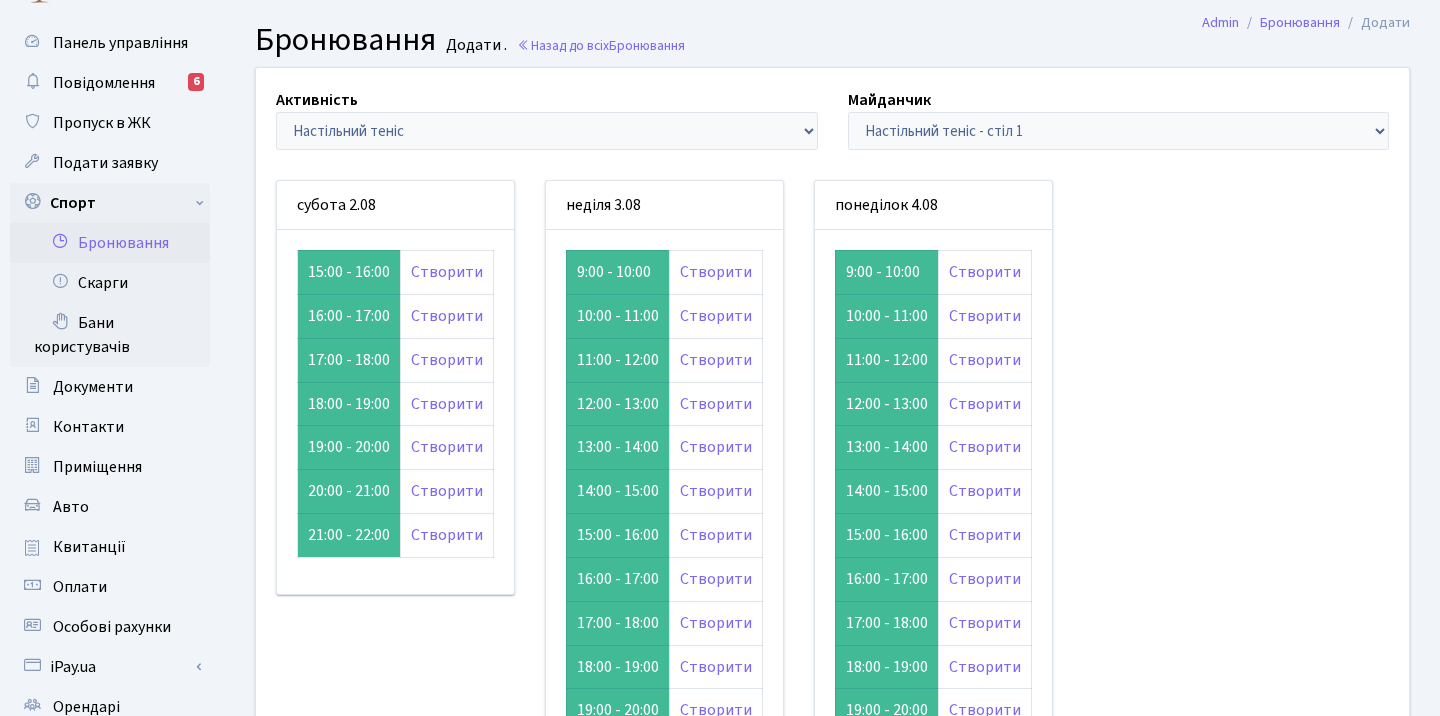 scroll, scrollTop: 62, scrollLeft: 0, axis: vertical 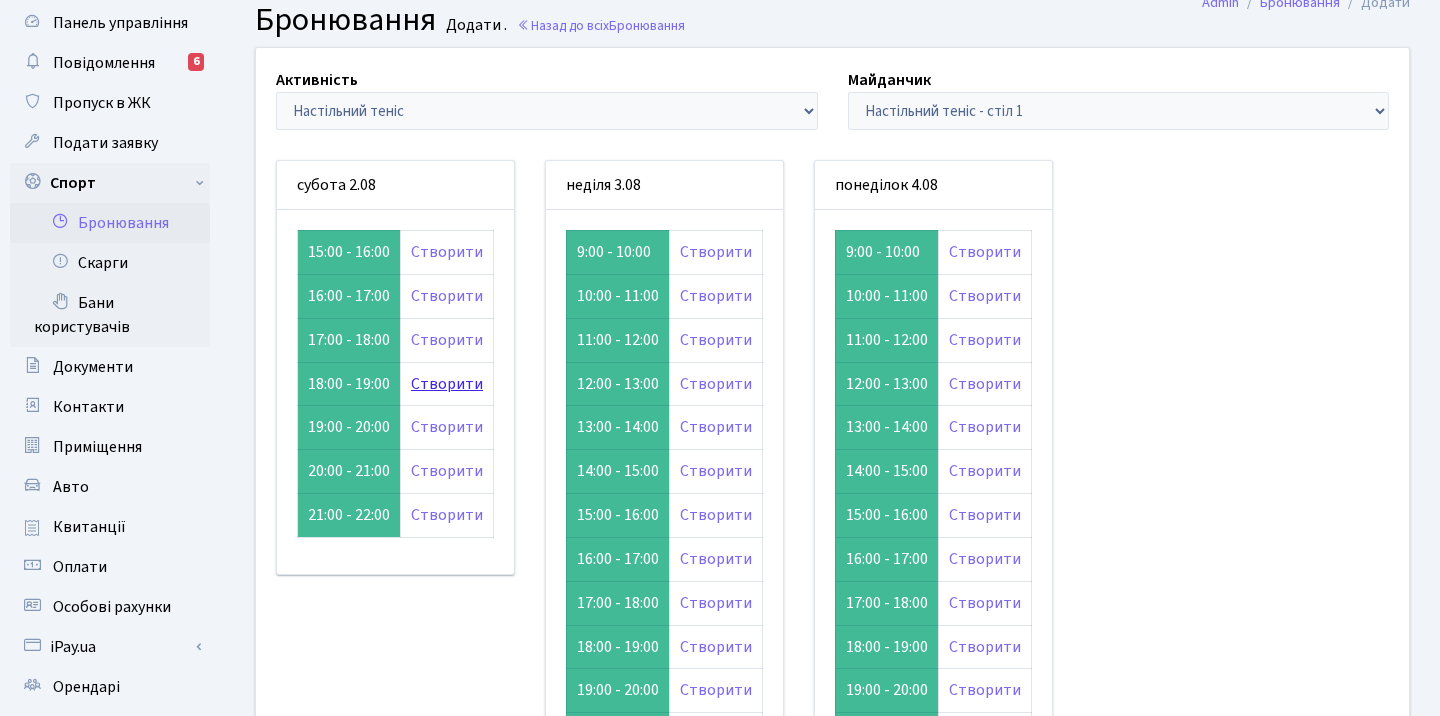 click on "Створити" at bounding box center (447, 384) 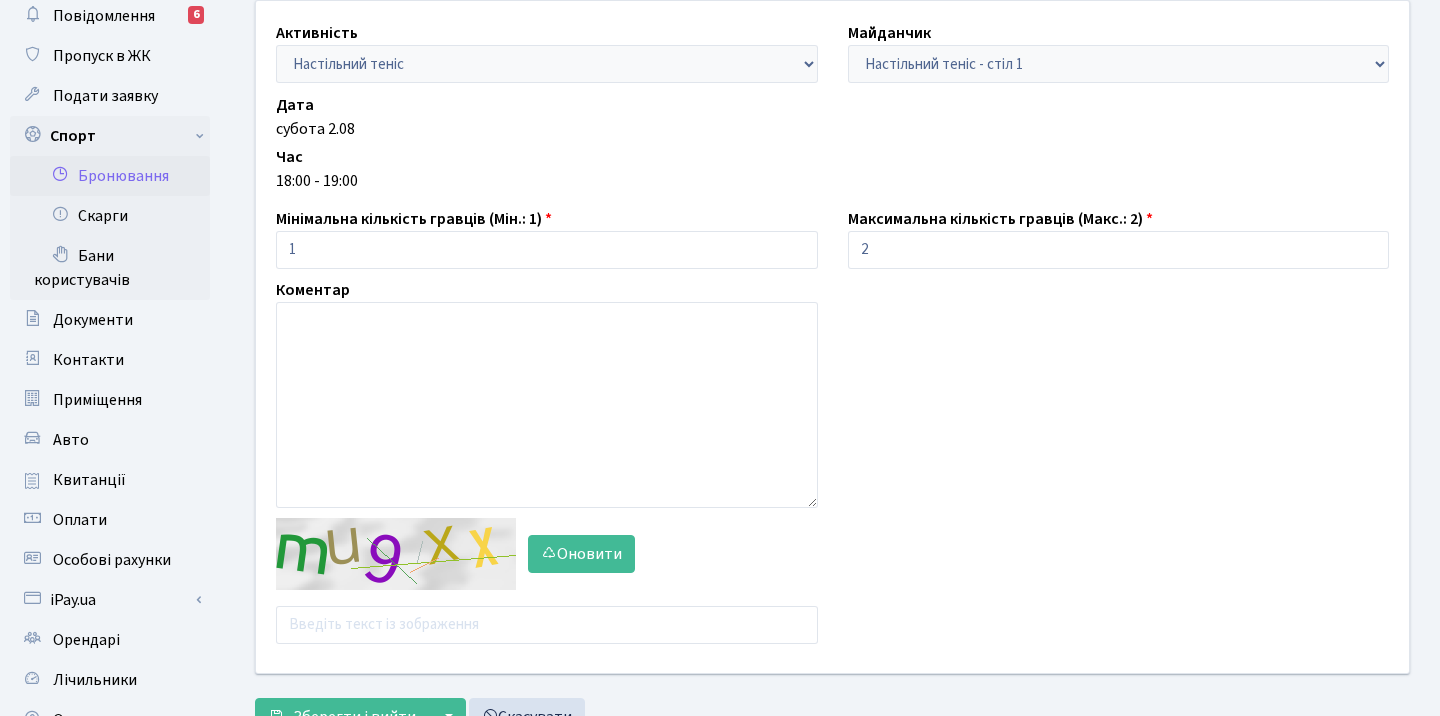 scroll, scrollTop: 117, scrollLeft: 0, axis: vertical 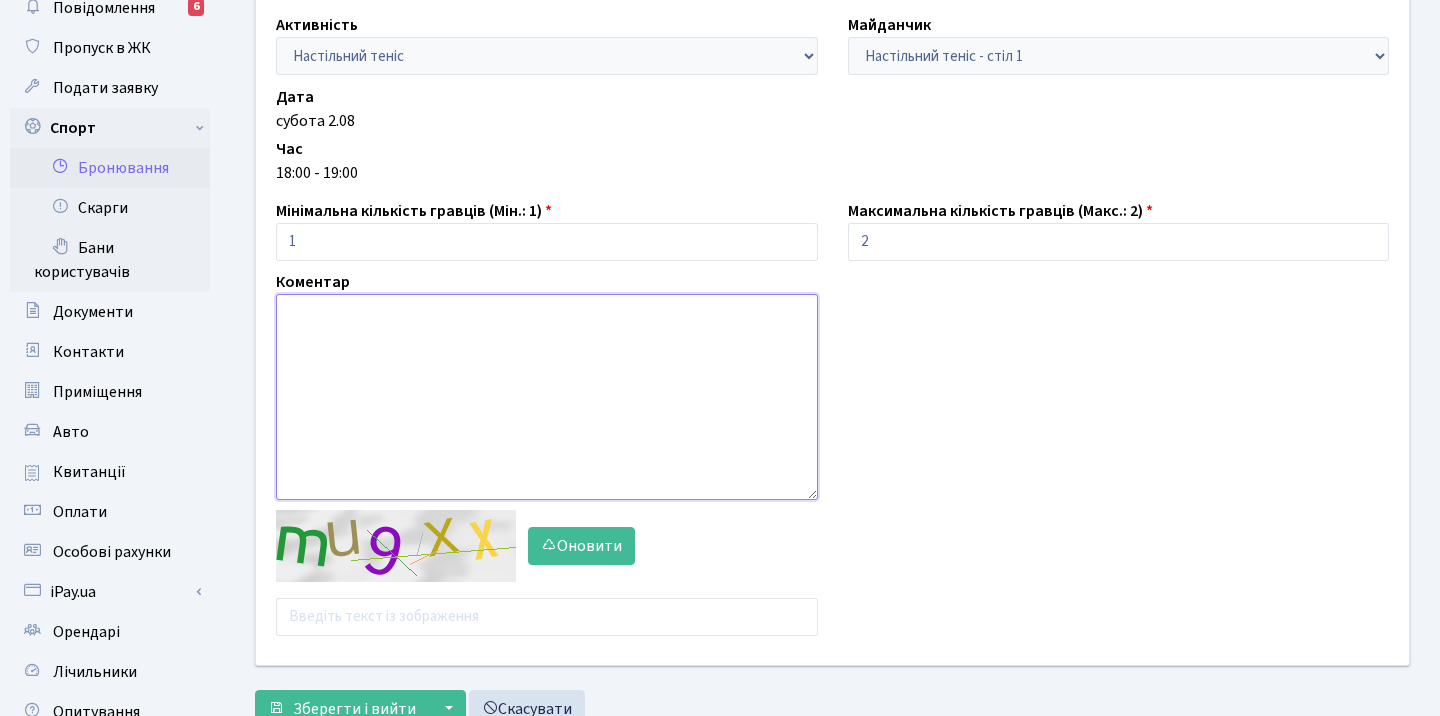 click at bounding box center (547, 397) 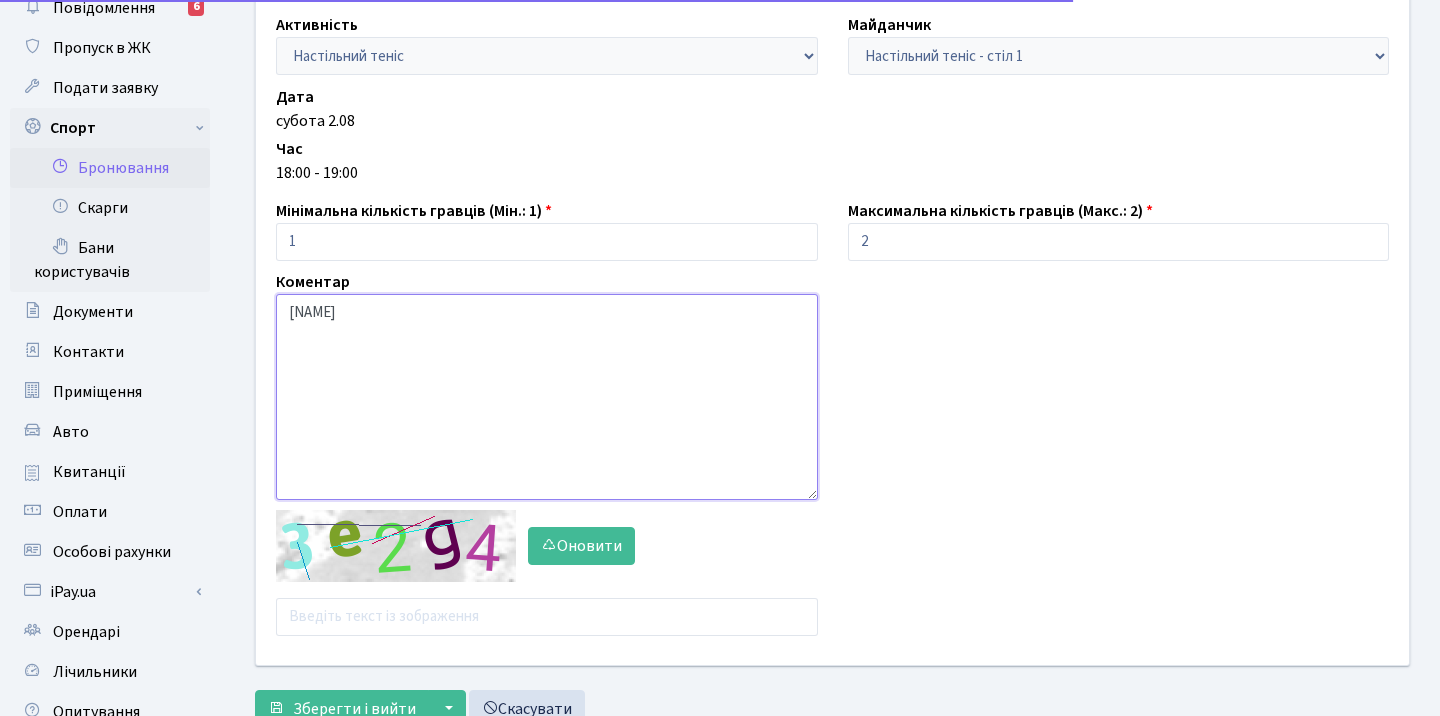 type on "U" 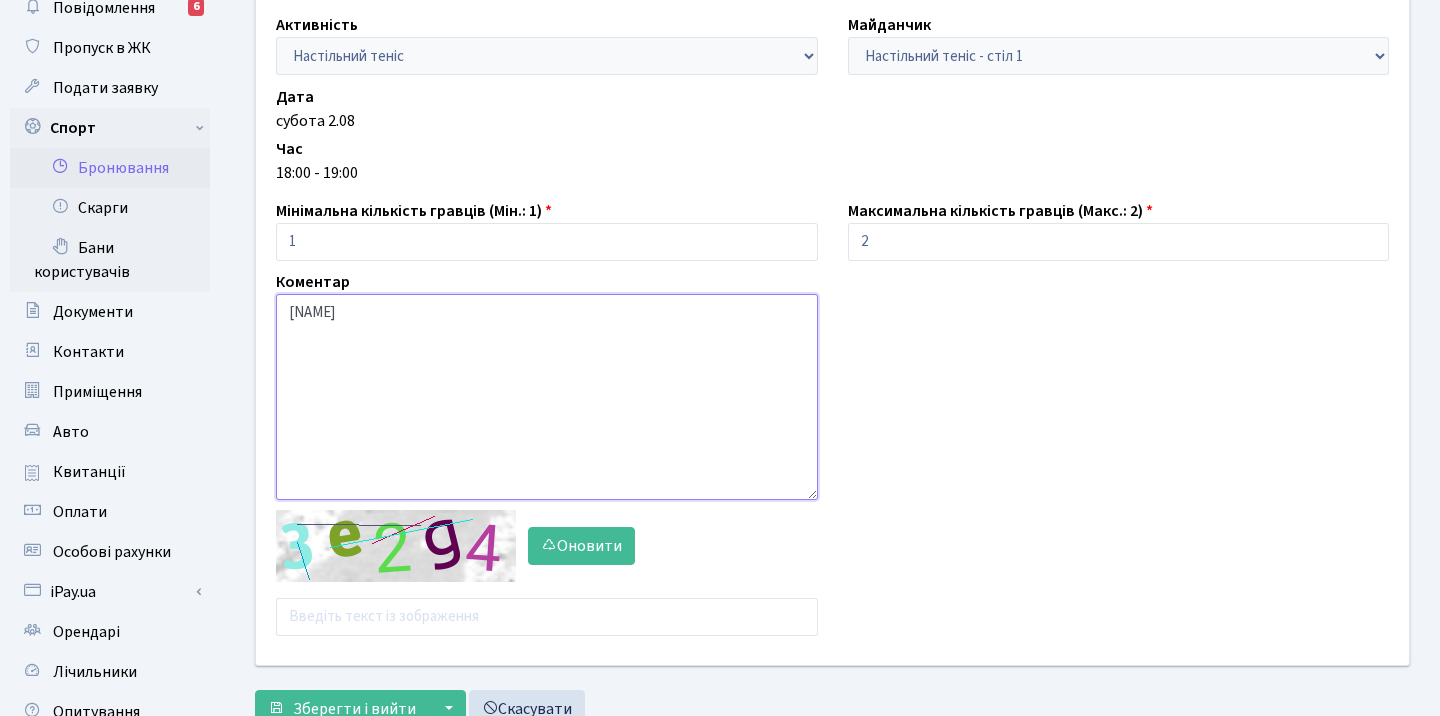 type on "П" 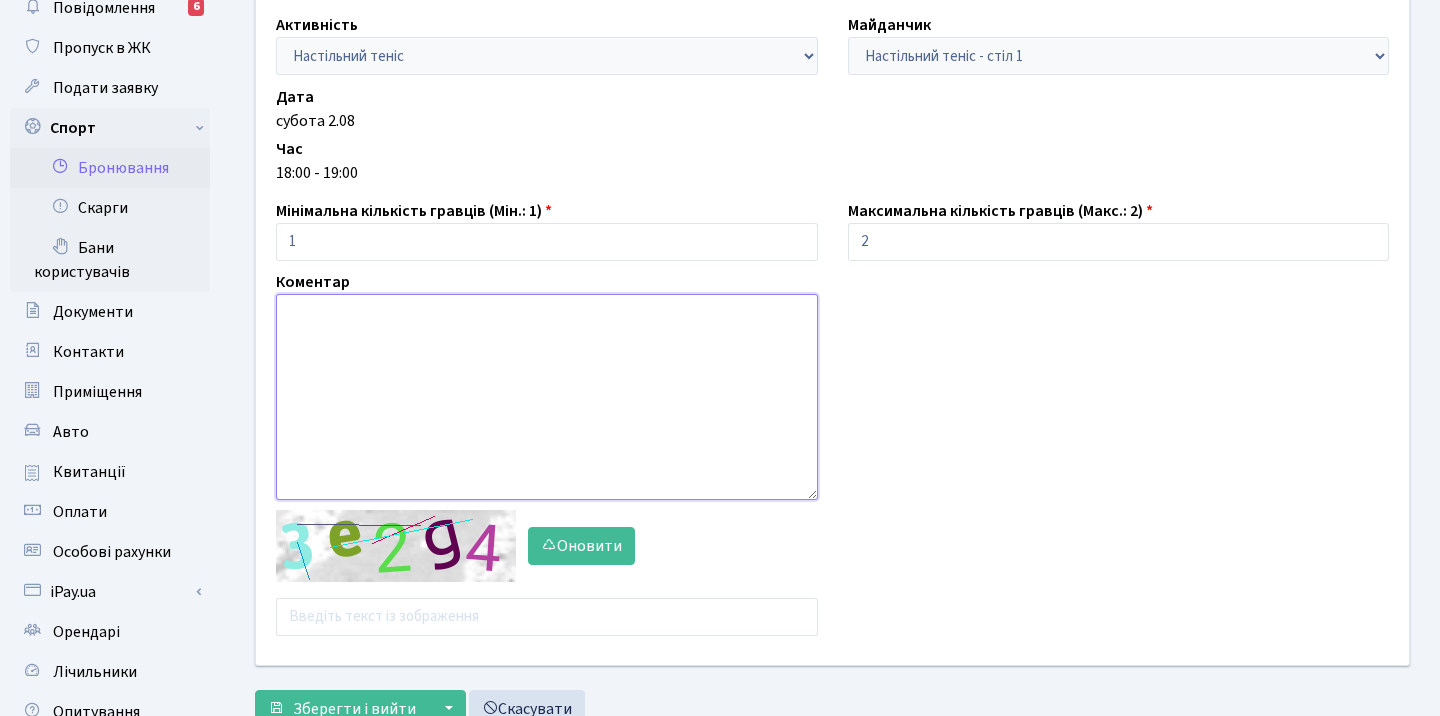 type on "B" 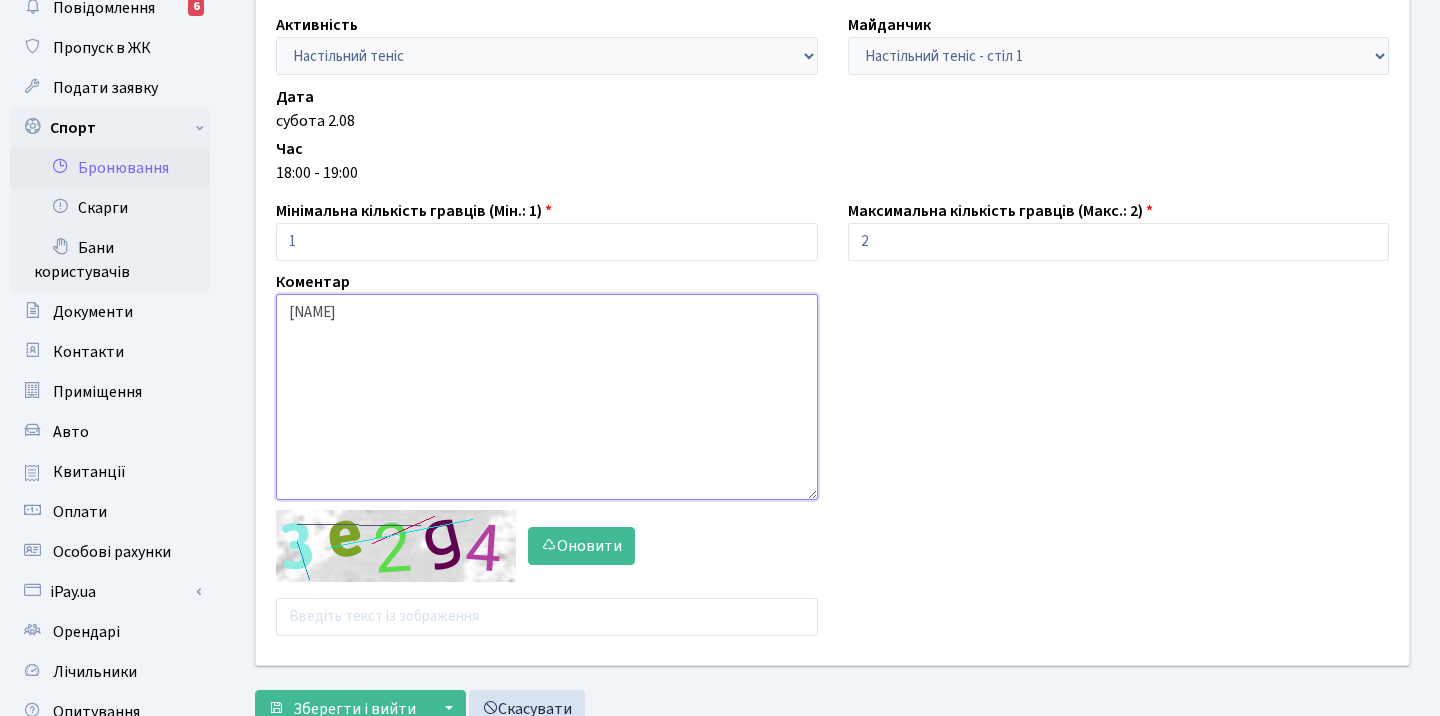 type on "Gleb" 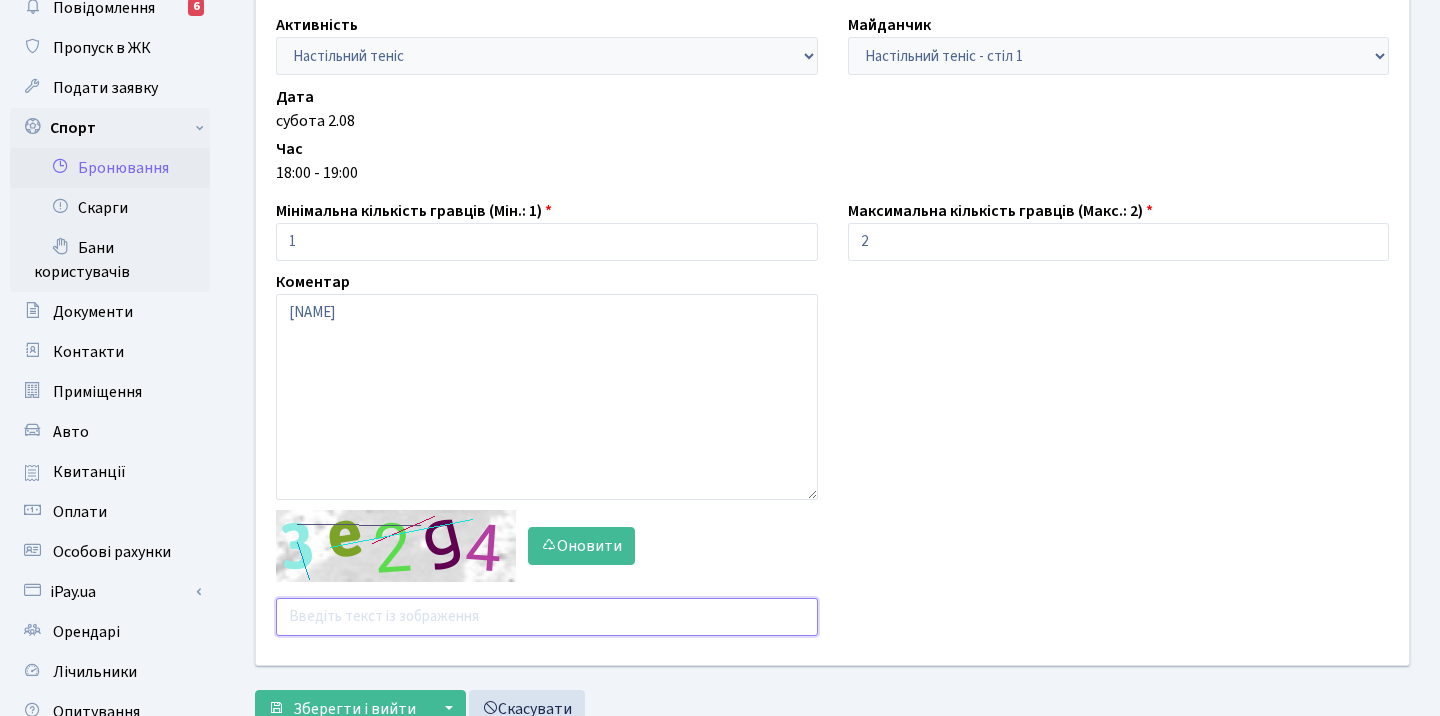 click at bounding box center (547, 617) 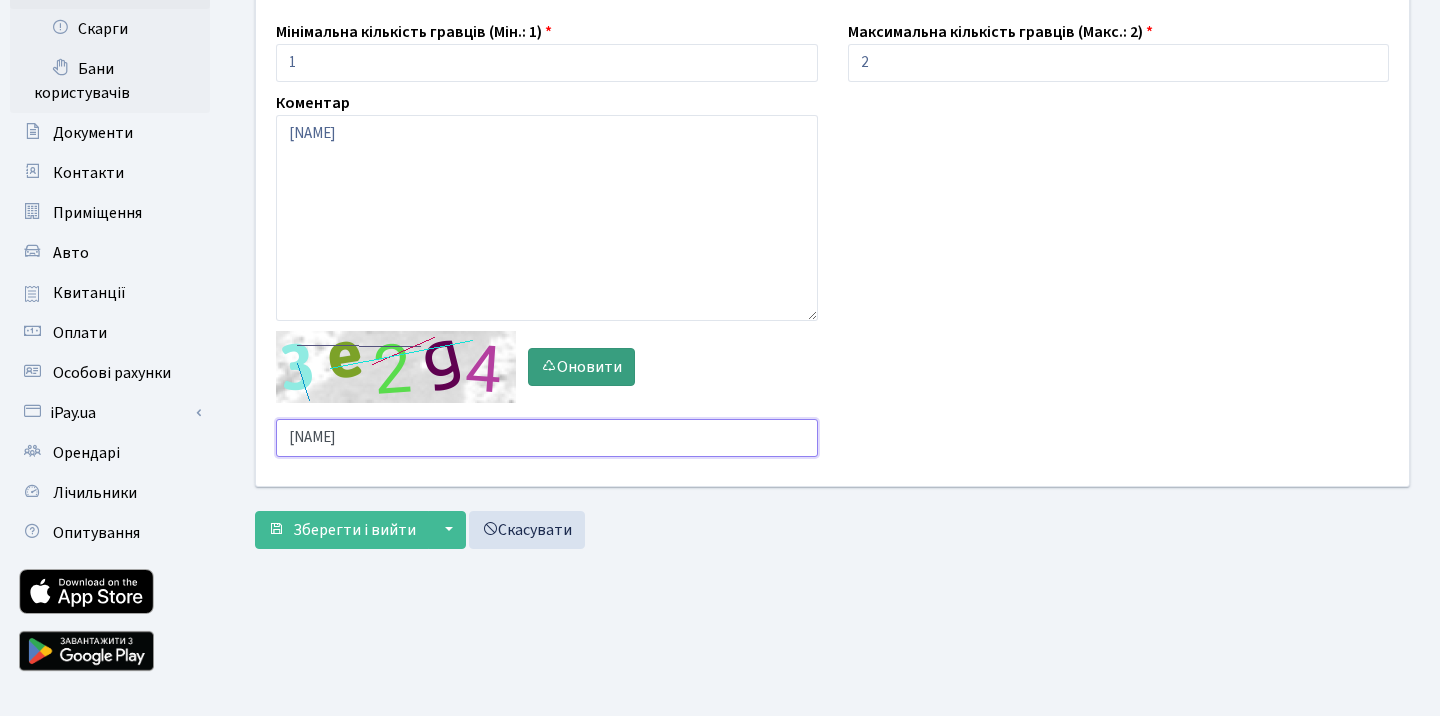 scroll, scrollTop: 328, scrollLeft: 0, axis: vertical 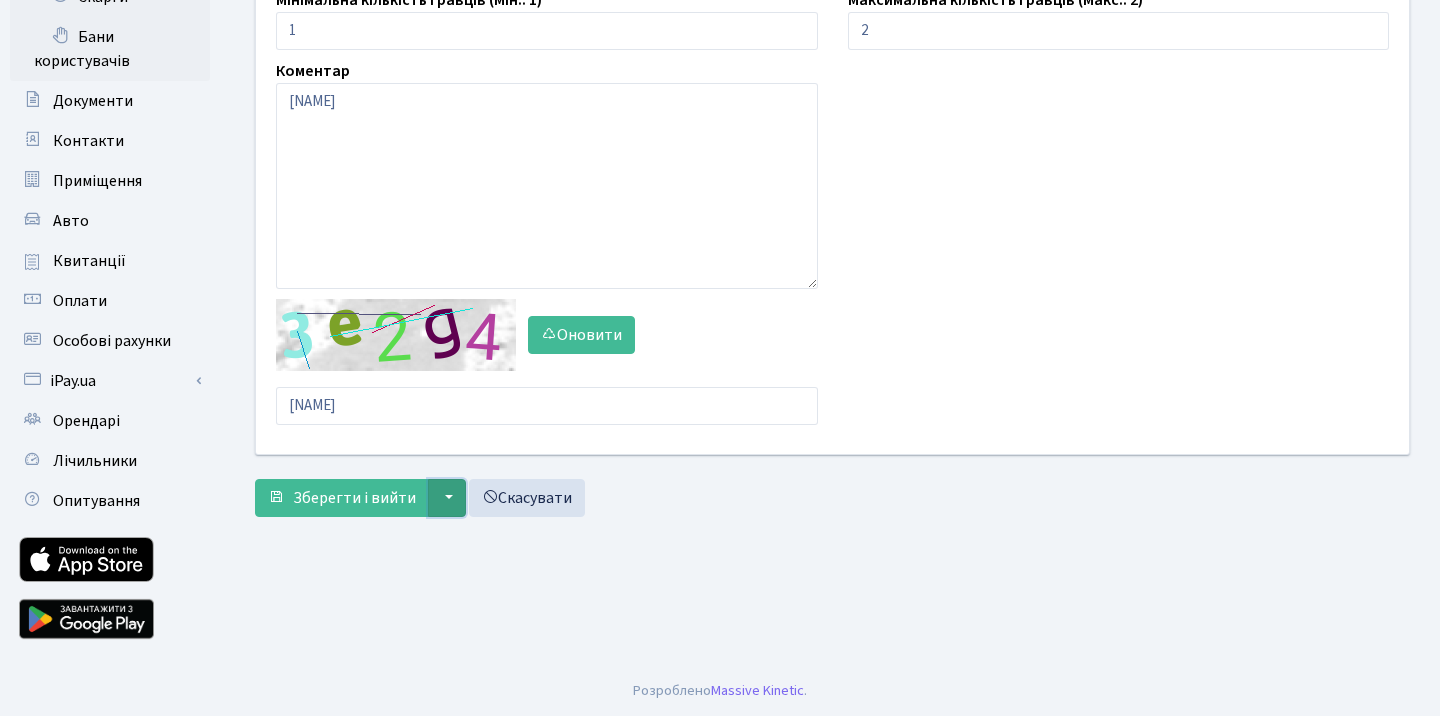 click on "▼" at bounding box center (447, 498) 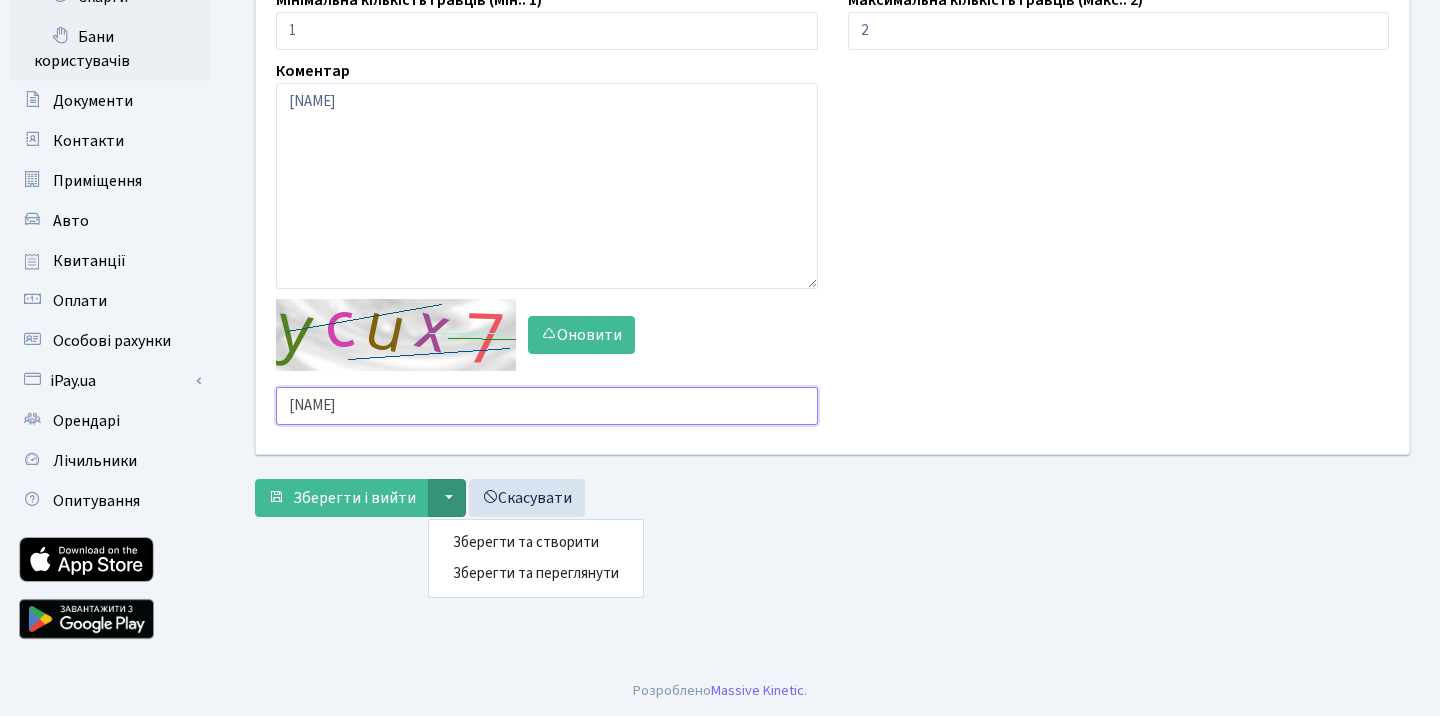 click on "haqub" at bounding box center (547, 406) 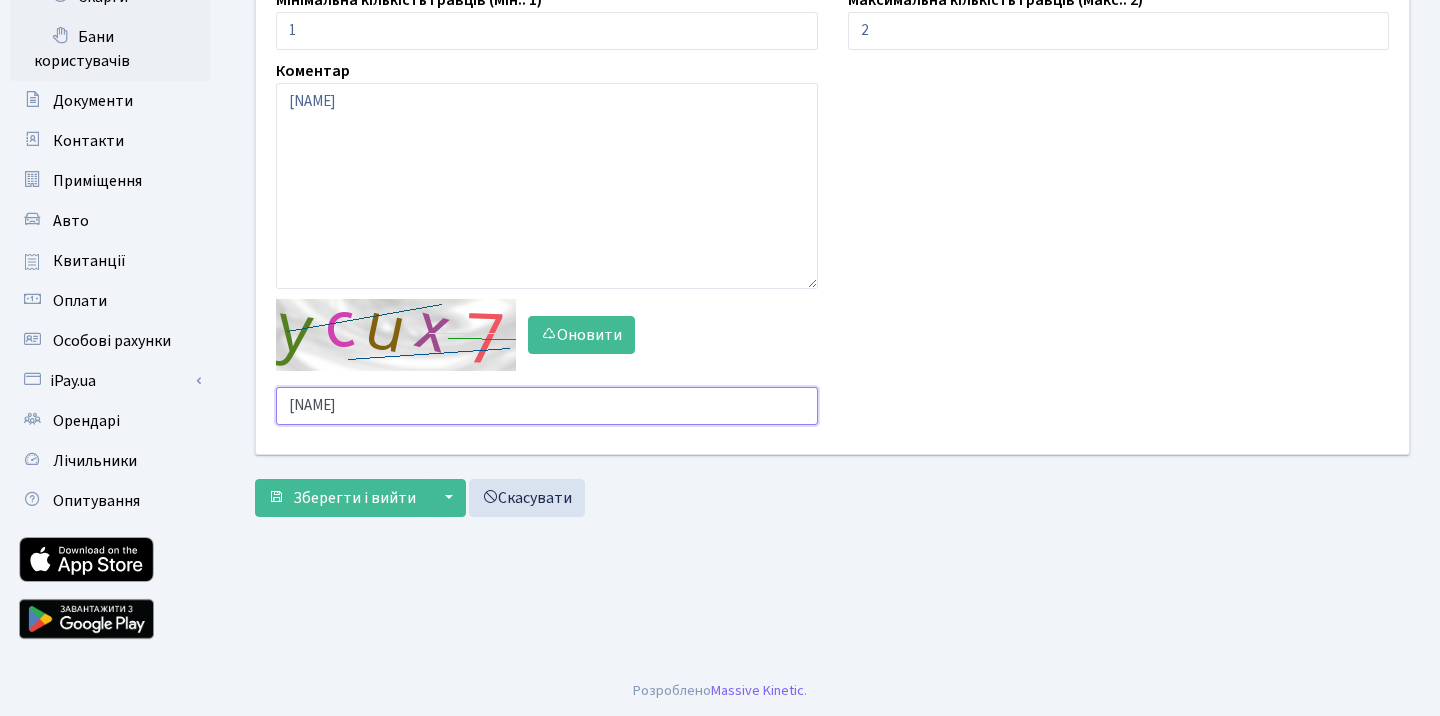 click on "haqub" at bounding box center (547, 406) 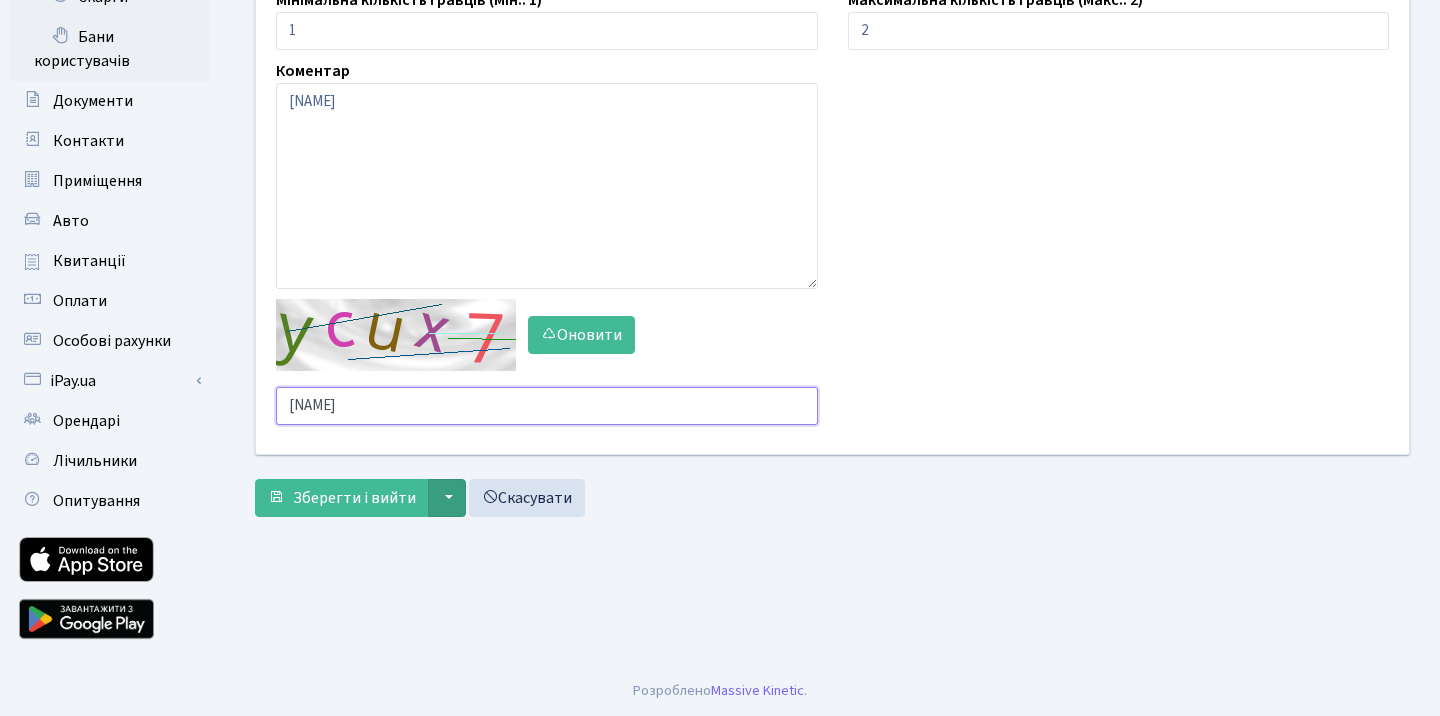 type on "cgema" 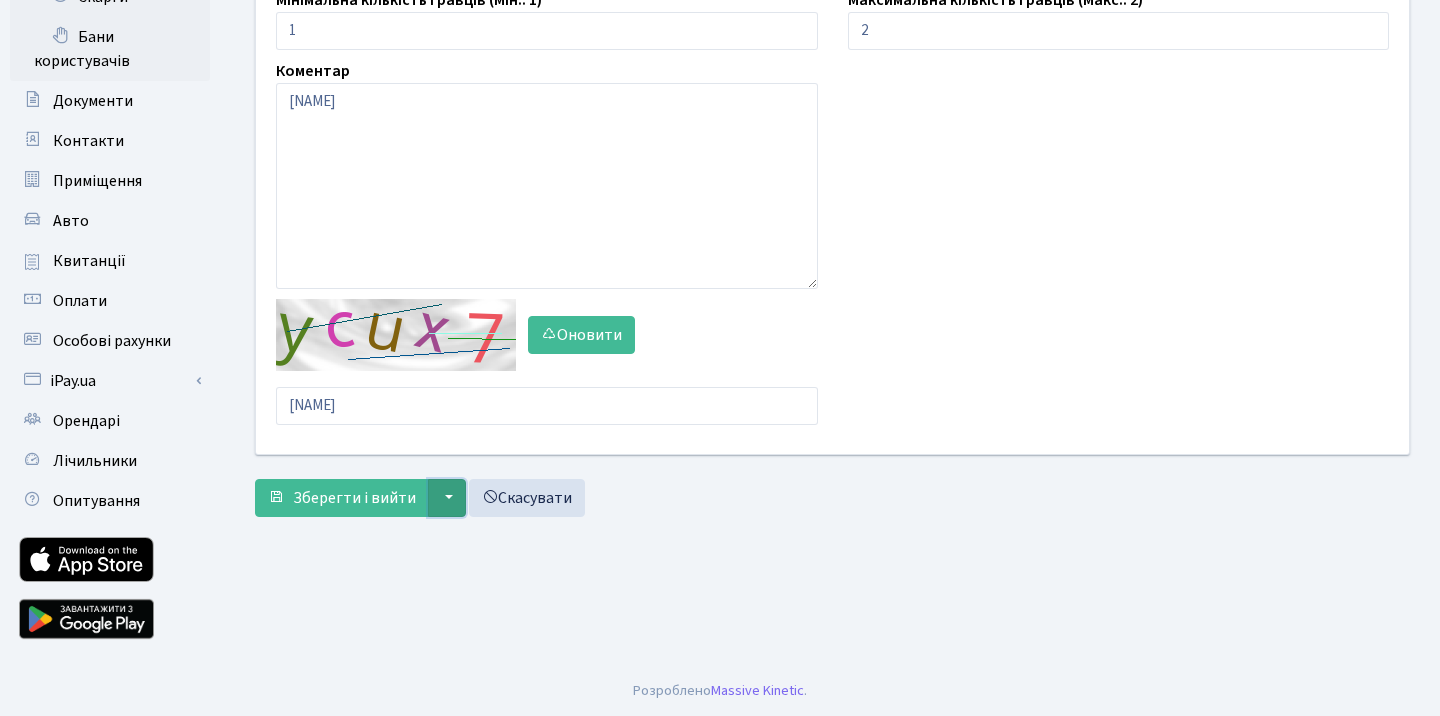 click on "▼" at bounding box center [447, 498] 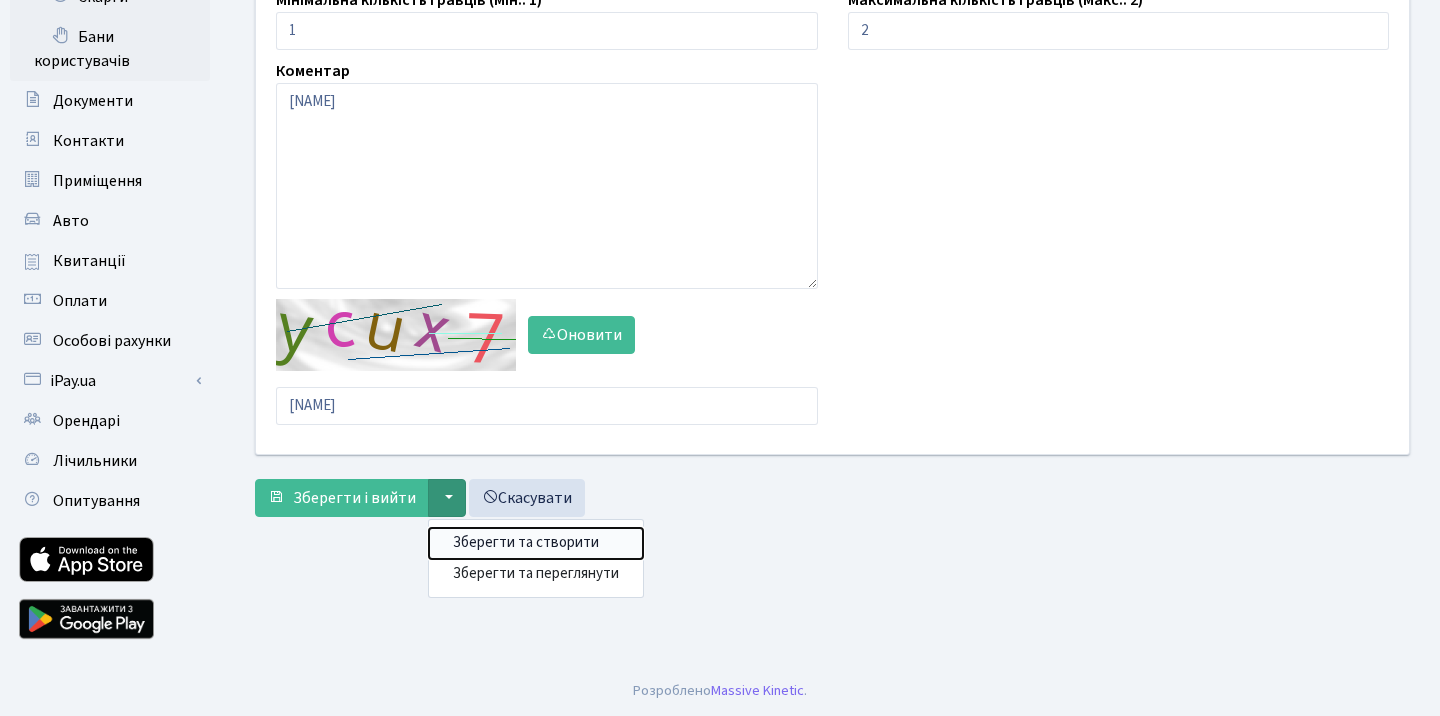 click on "Зберегти та створити" at bounding box center [536, 543] 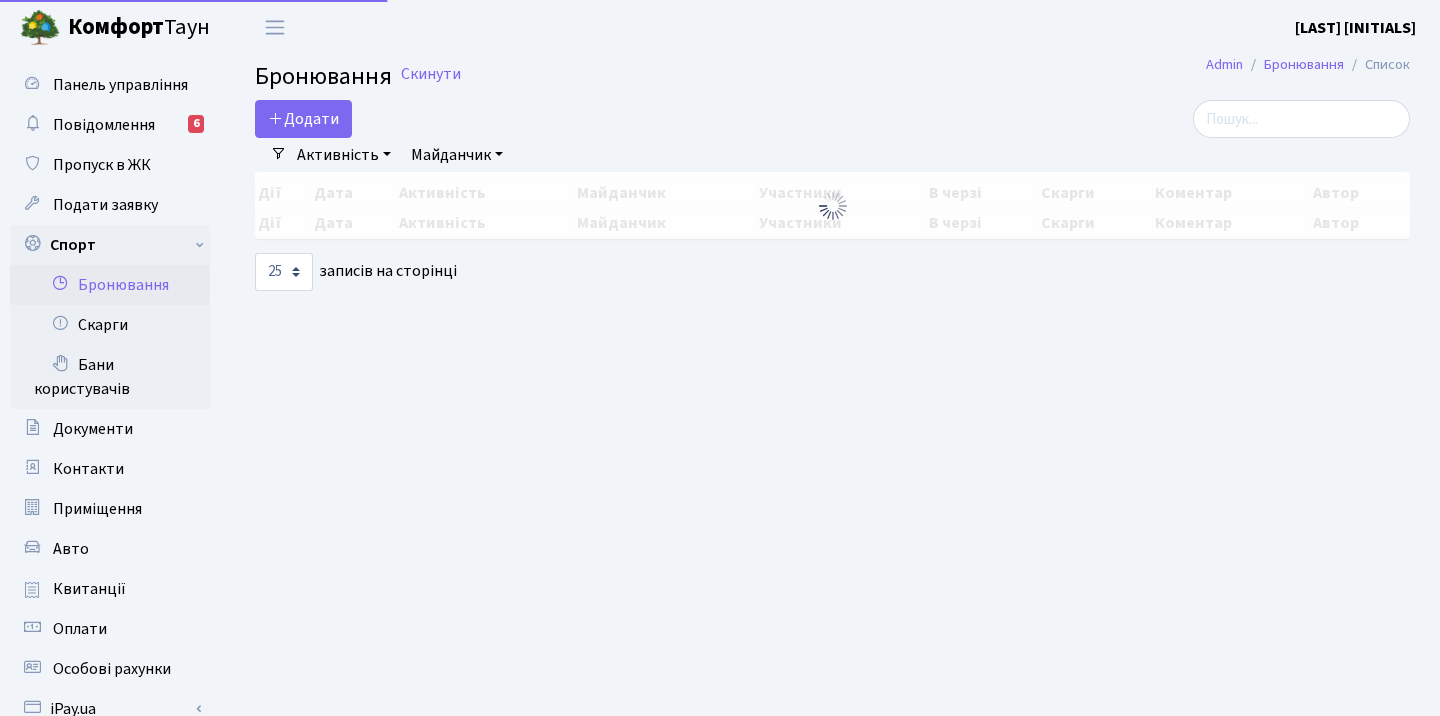 select on "25" 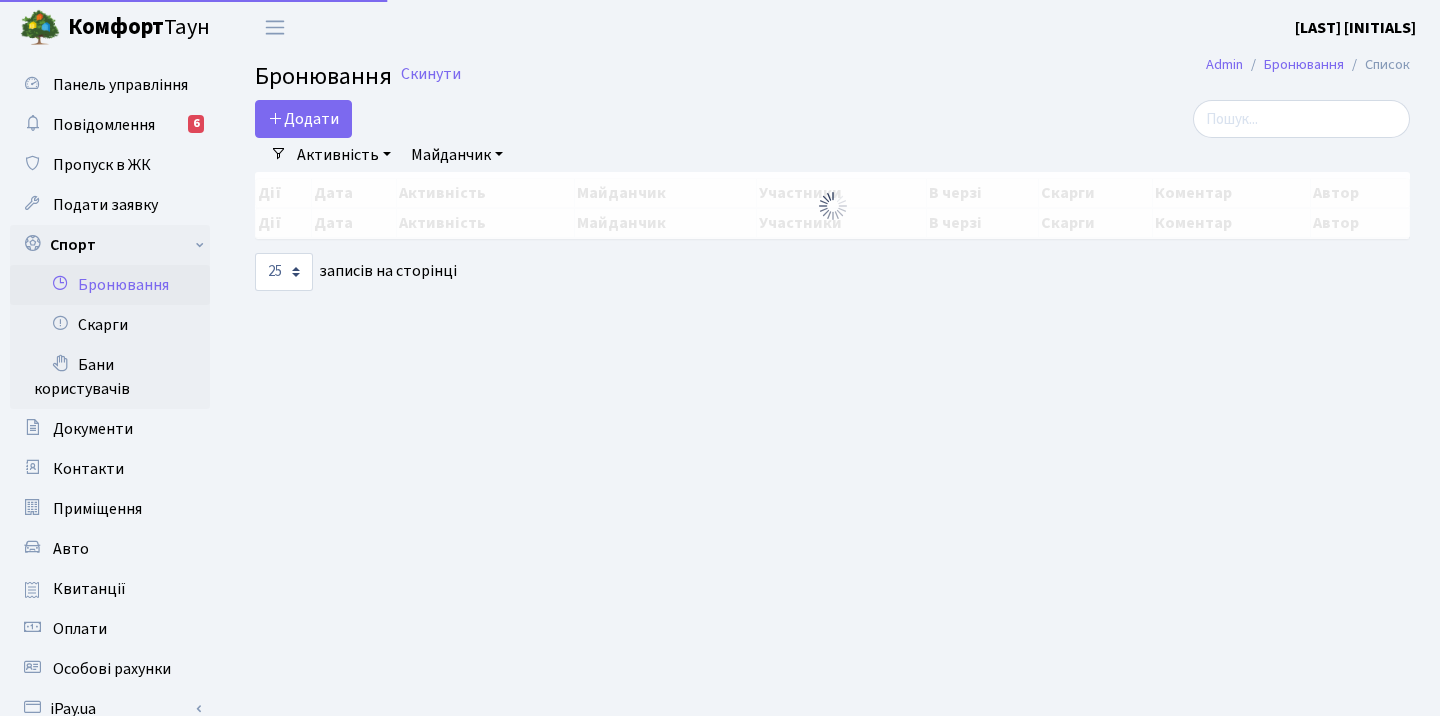 scroll, scrollTop: 0, scrollLeft: 0, axis: both 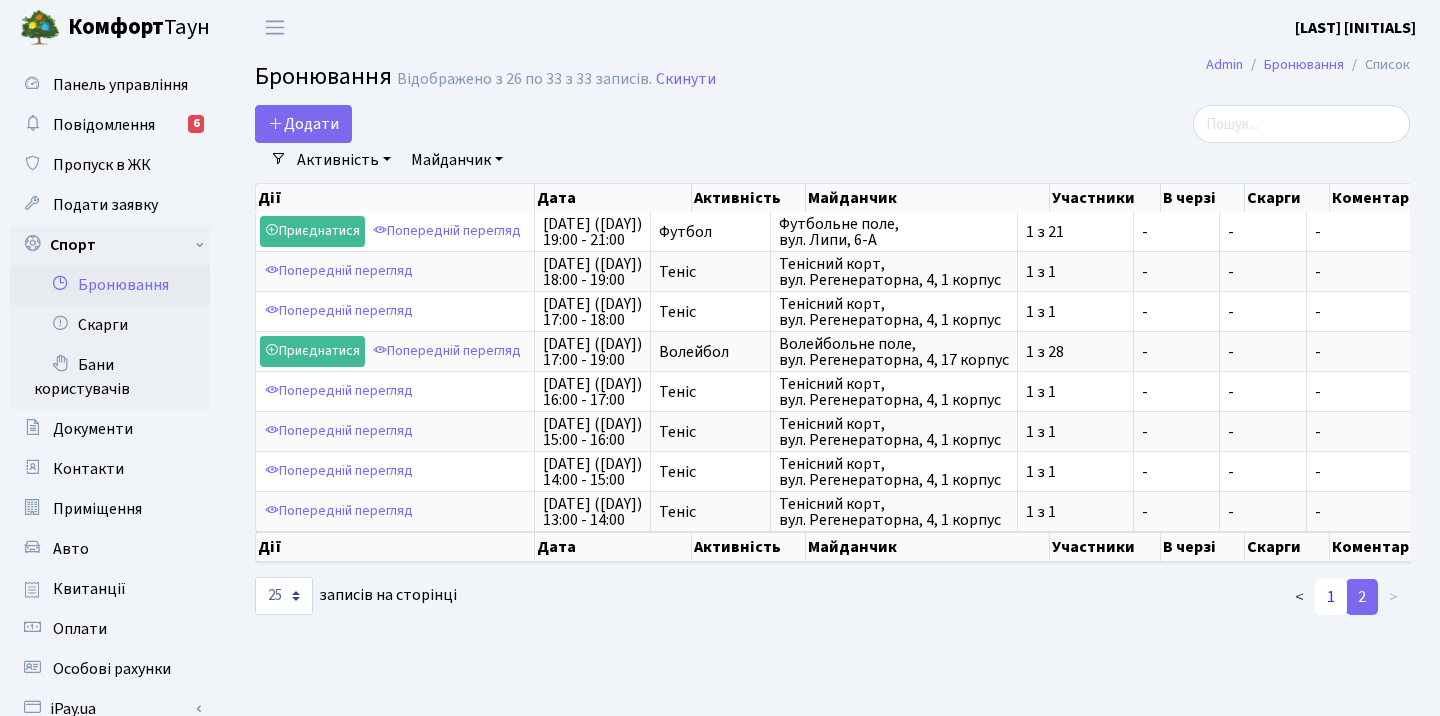 click on "1" at bounding box center (1331, 597) 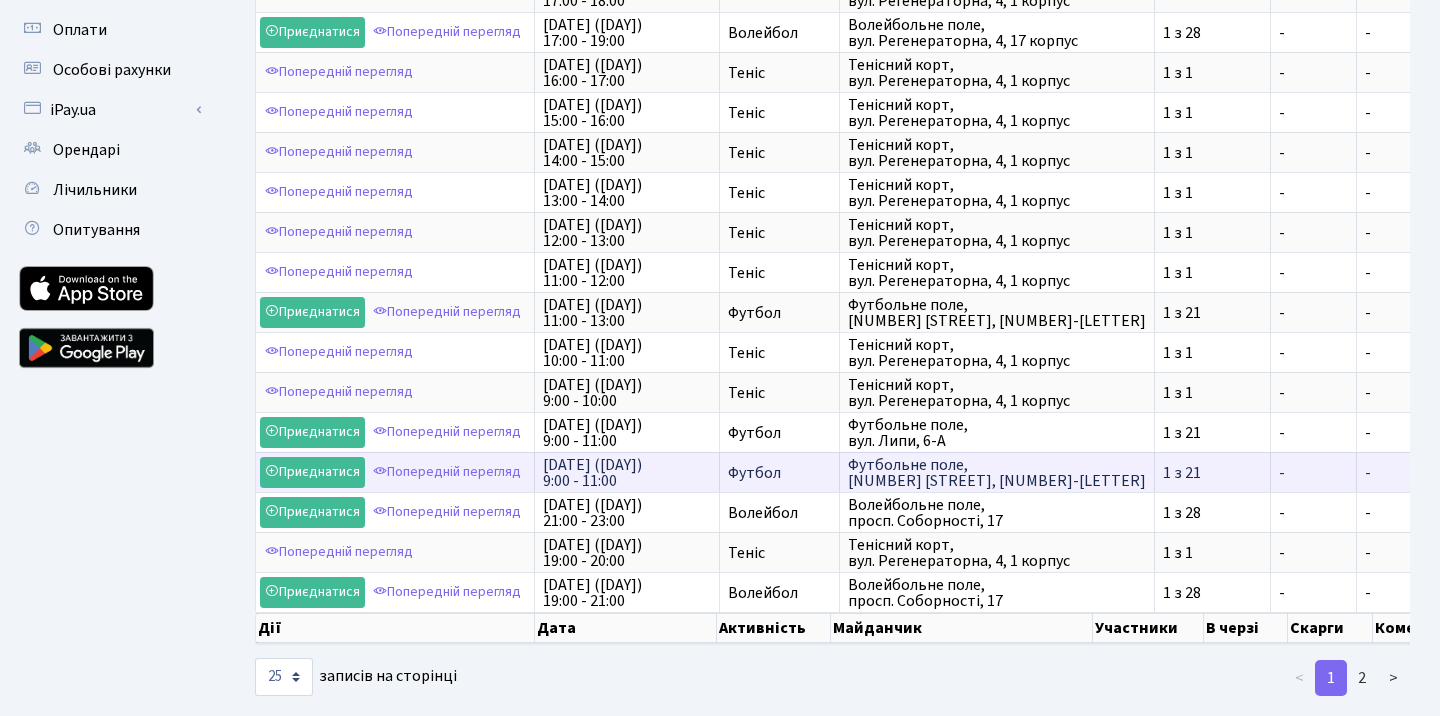 scroll, scrollTop: 631, scrollLeft: 0, axis: vertical 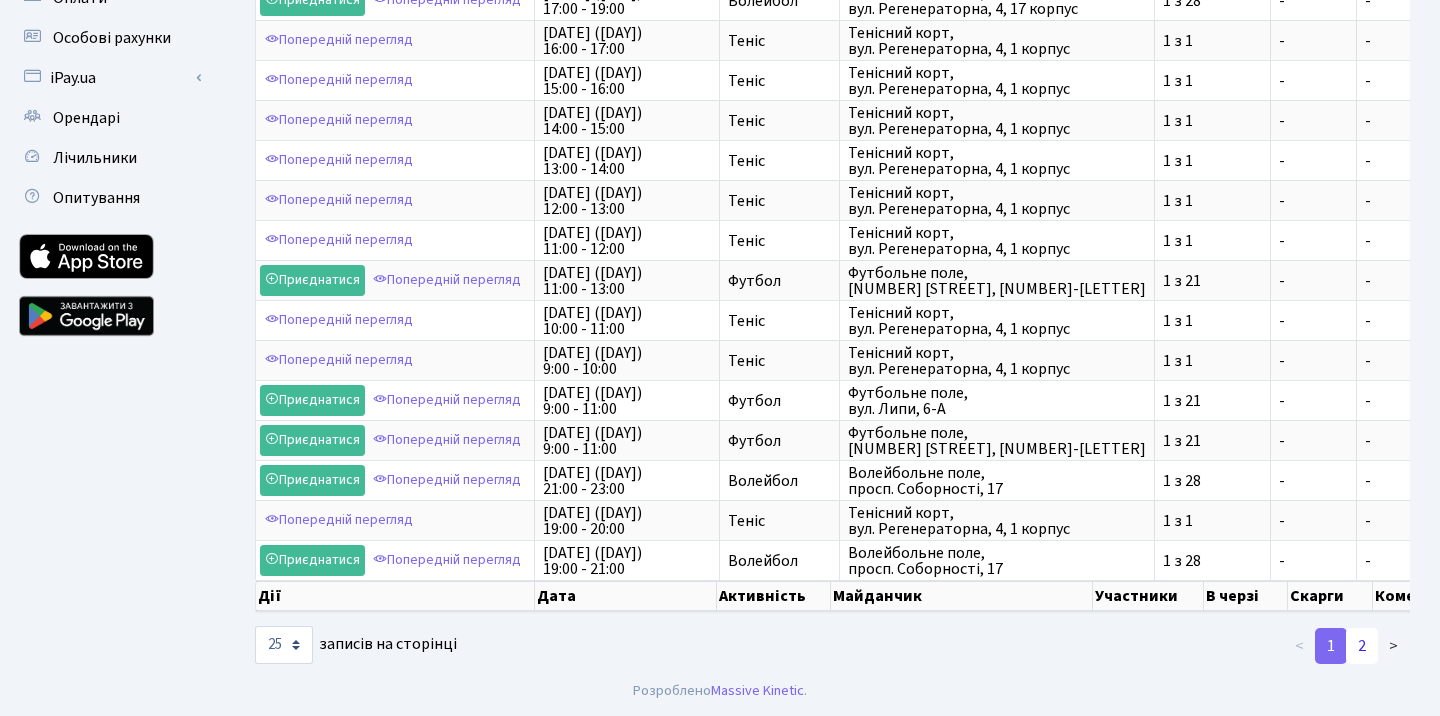 click on "2" at bounding box center (1362, 646) 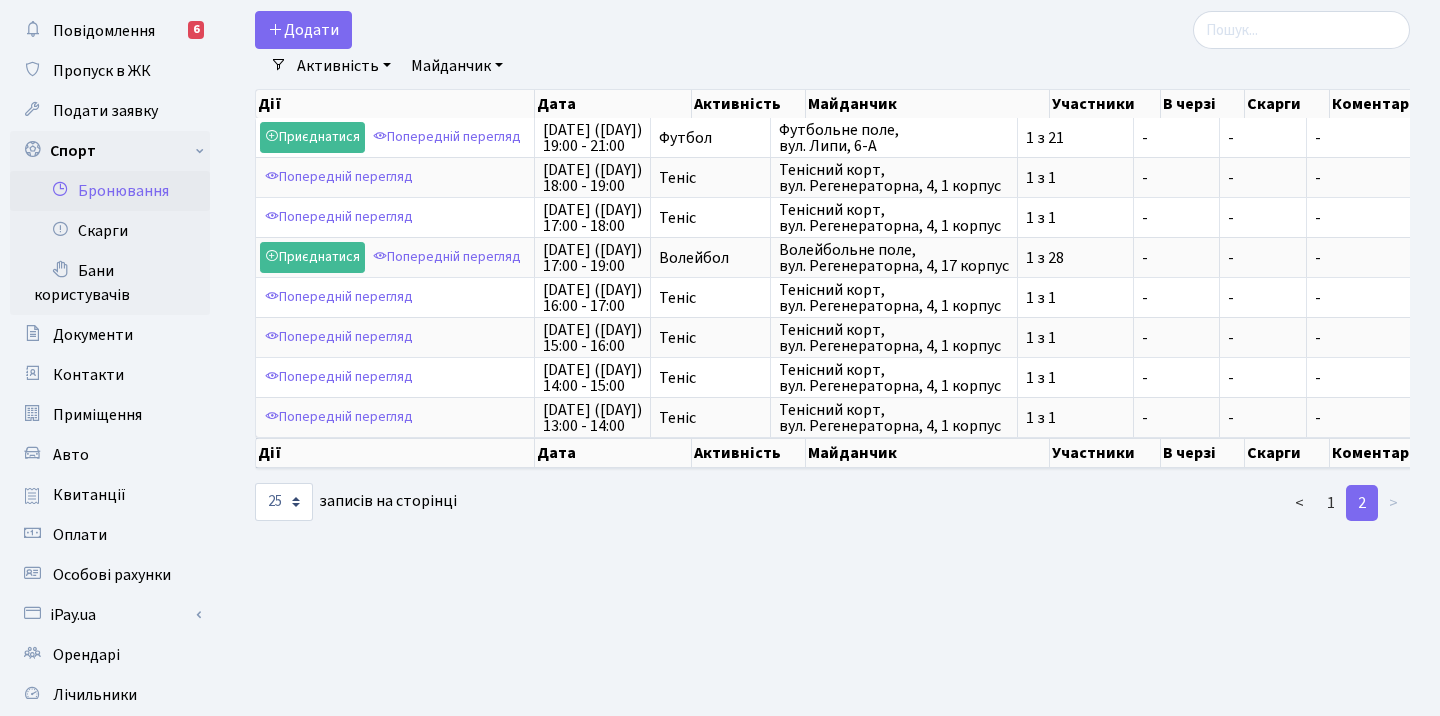 scroll, scrollTop: 97, scrollLeft: 0, axis: vertical 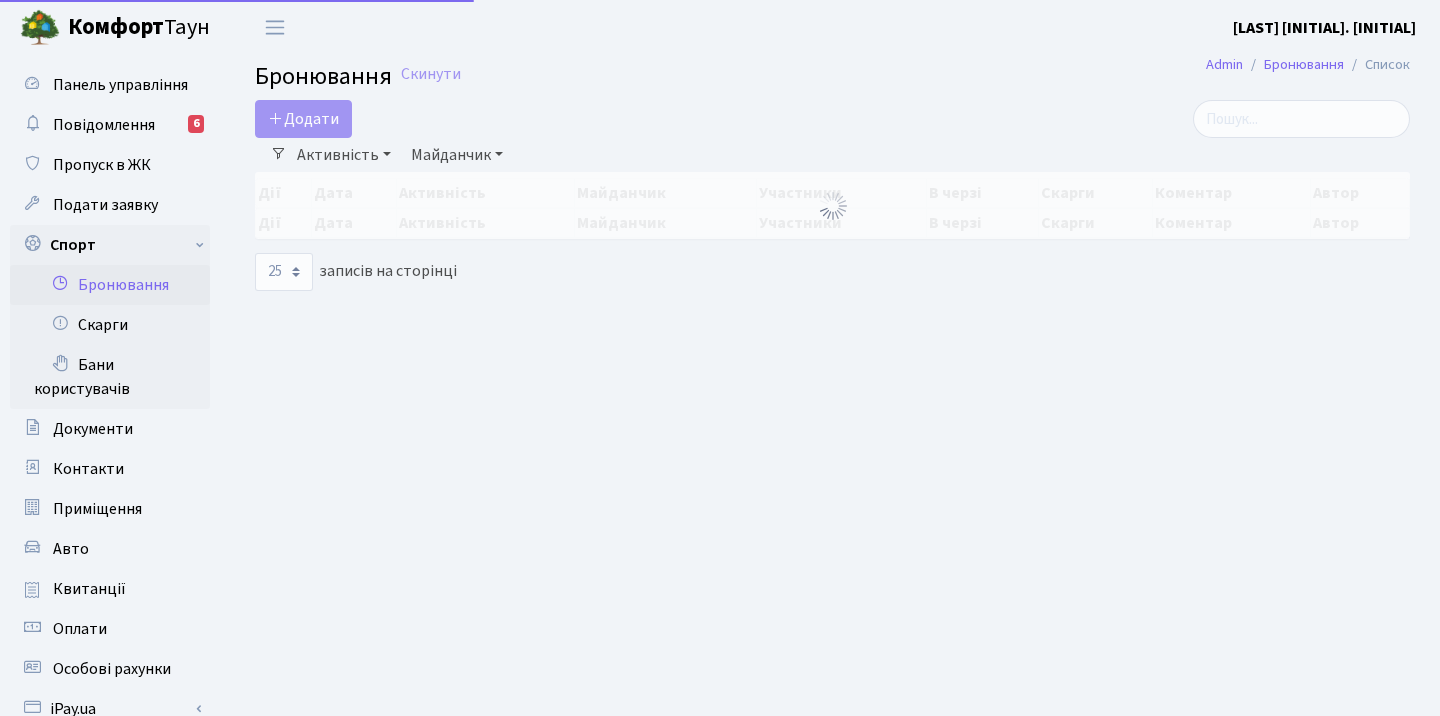 select on "25" 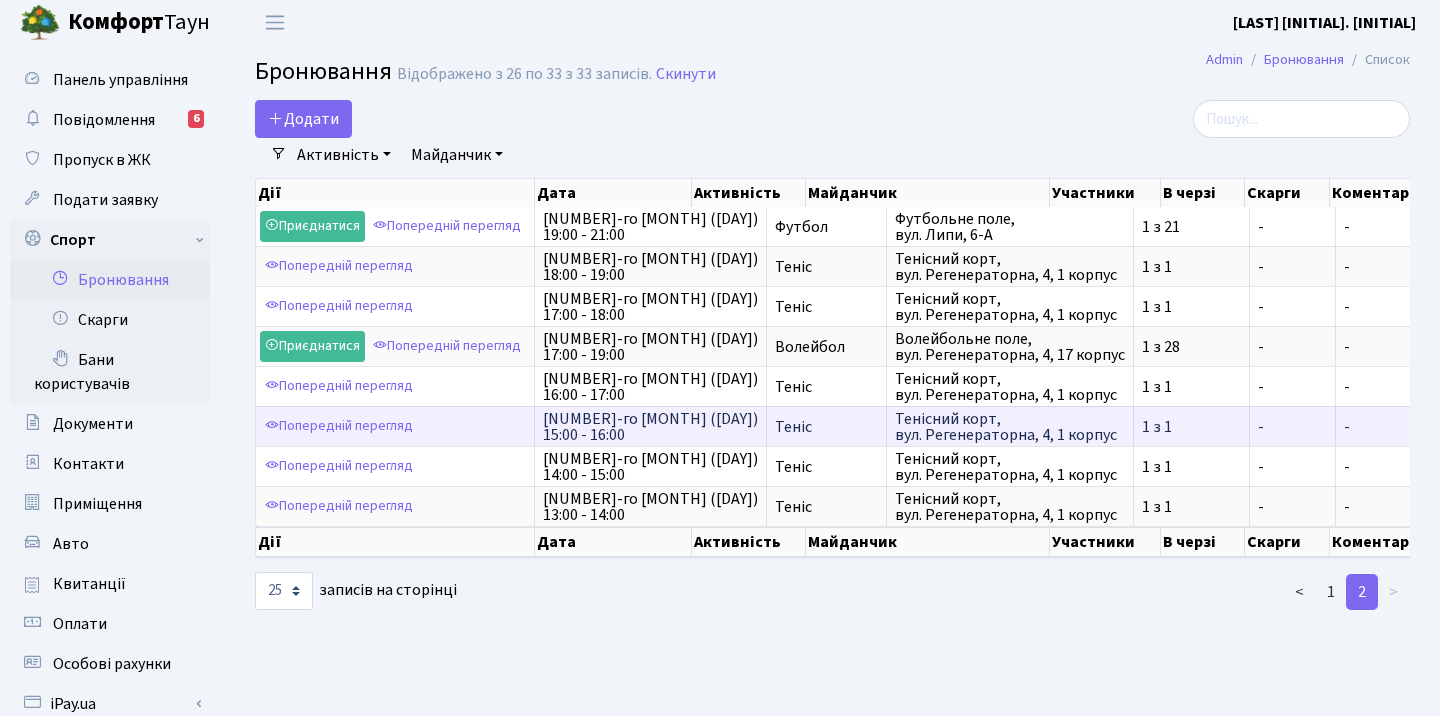 scroll, scrollTop: 4, scrollLeft: 0, axis: vertical 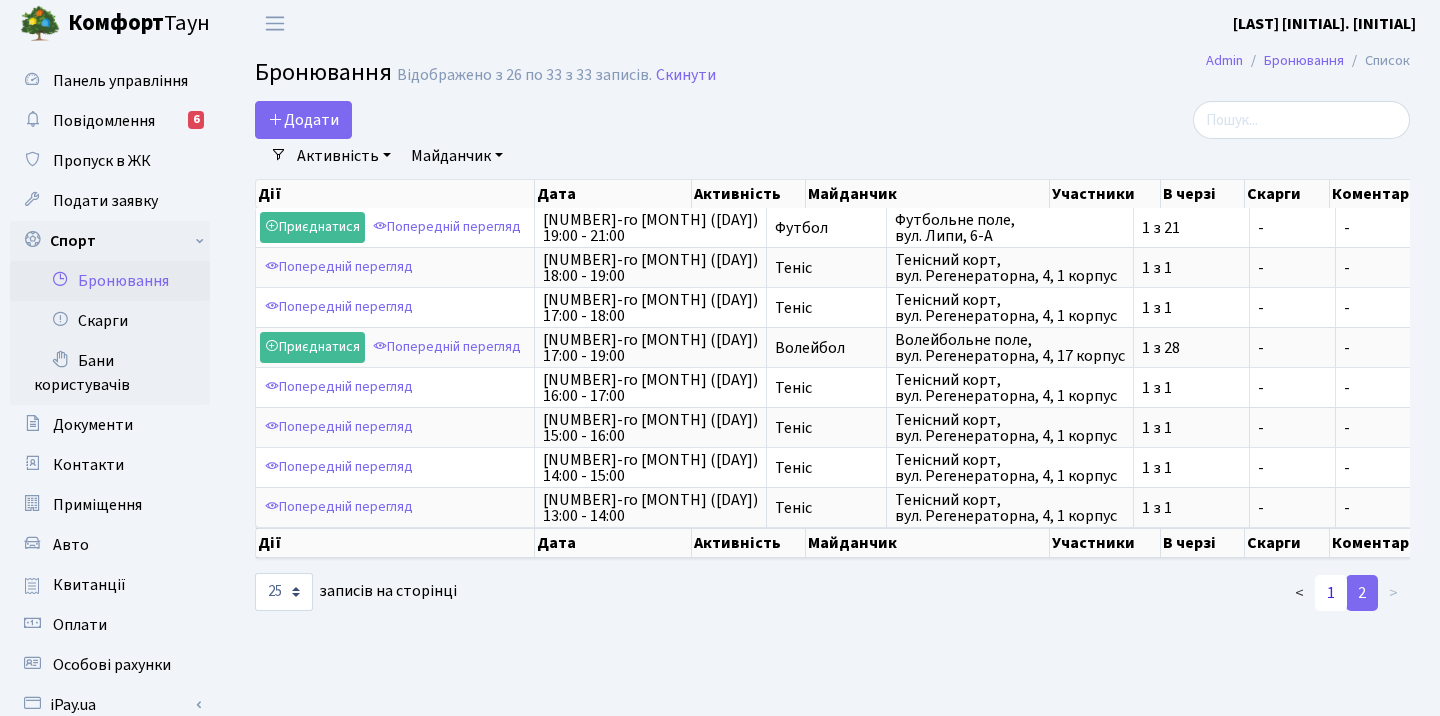 click on "1" at bounding box center [1331, 593] 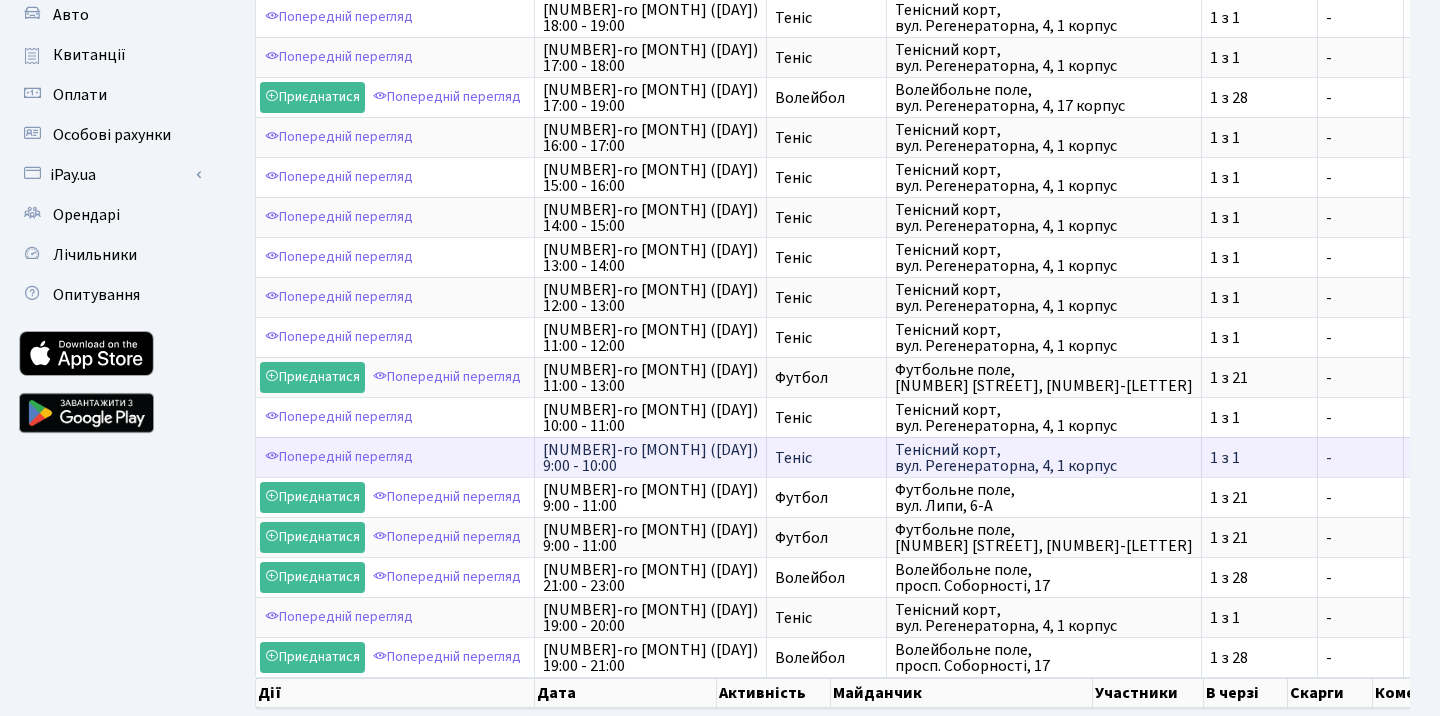 scroll, scrollTop: 544, scrollLeft: 0, axis: vertical 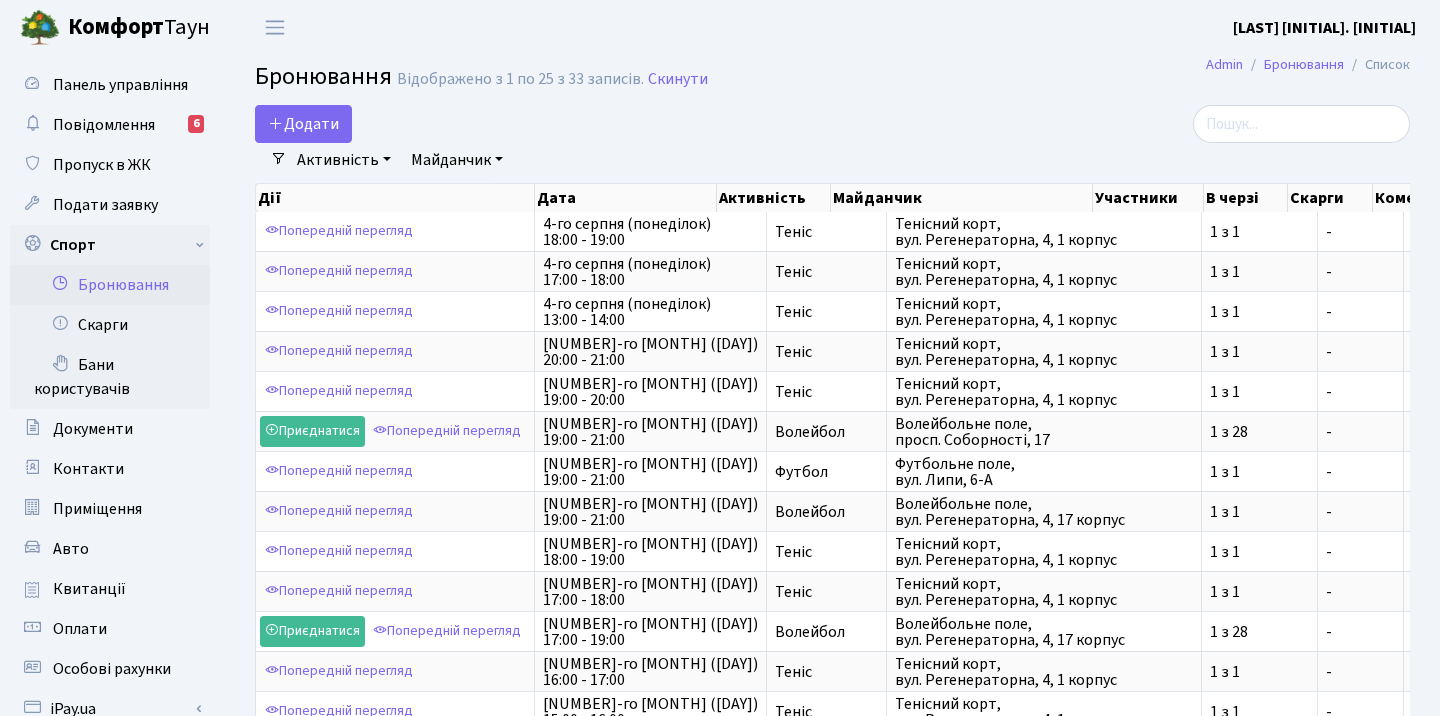 click on "Бронювання" at bounding box center (110, 285) 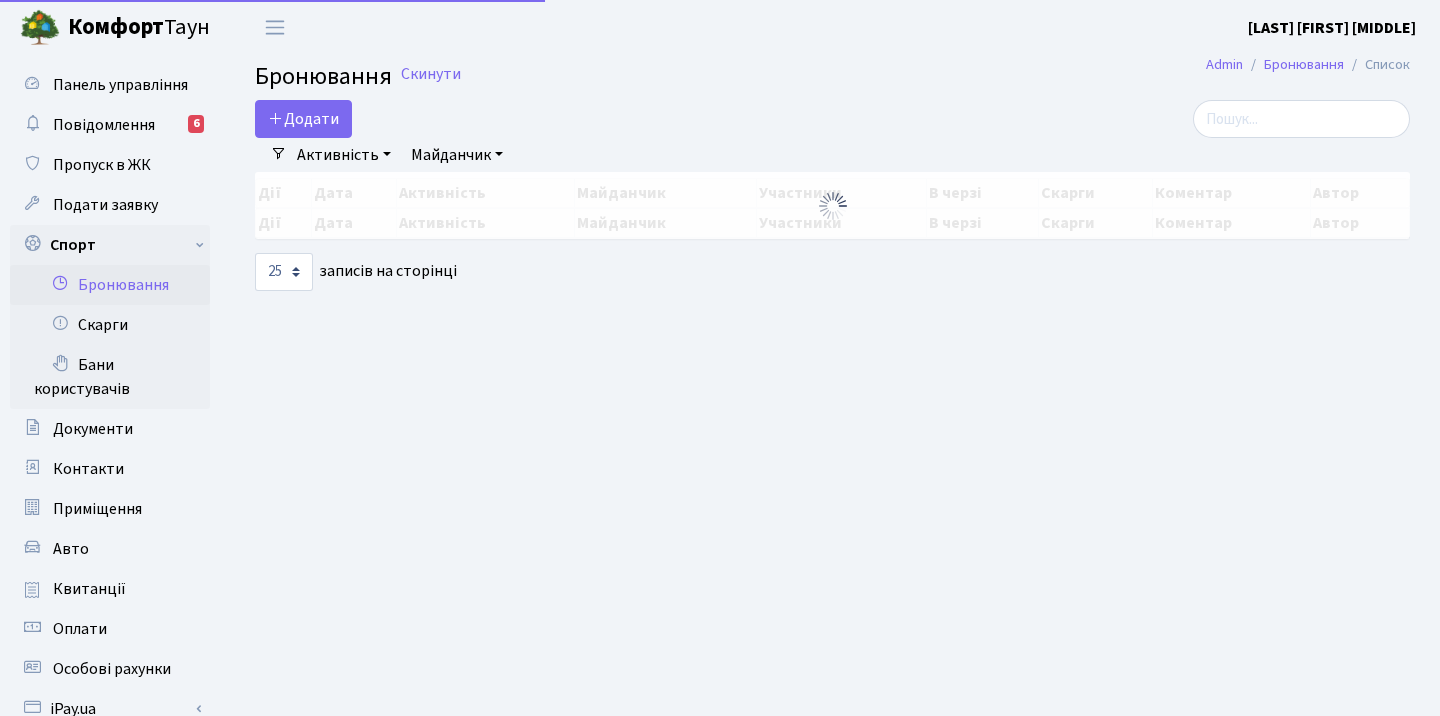 select on "25" 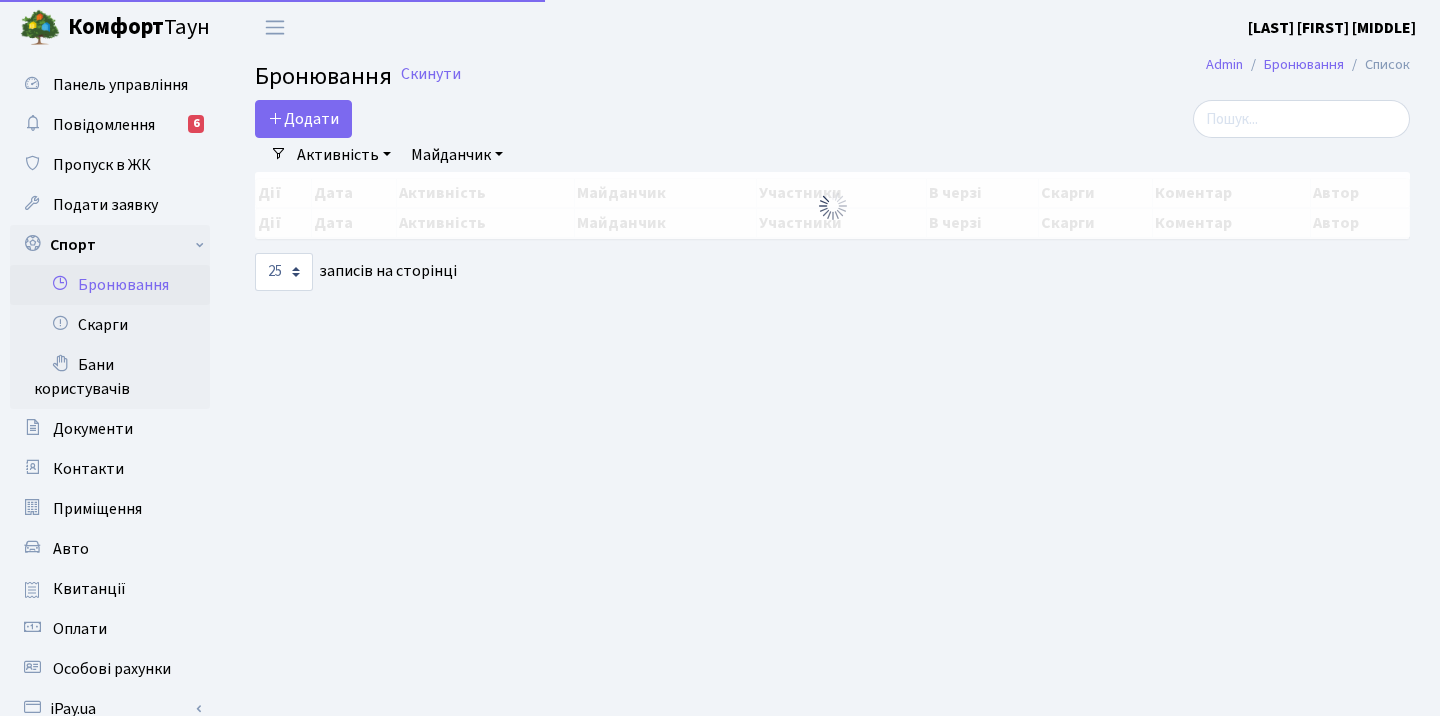 scroll, scrollTop: 0, scrollLeft: 0, axis: both 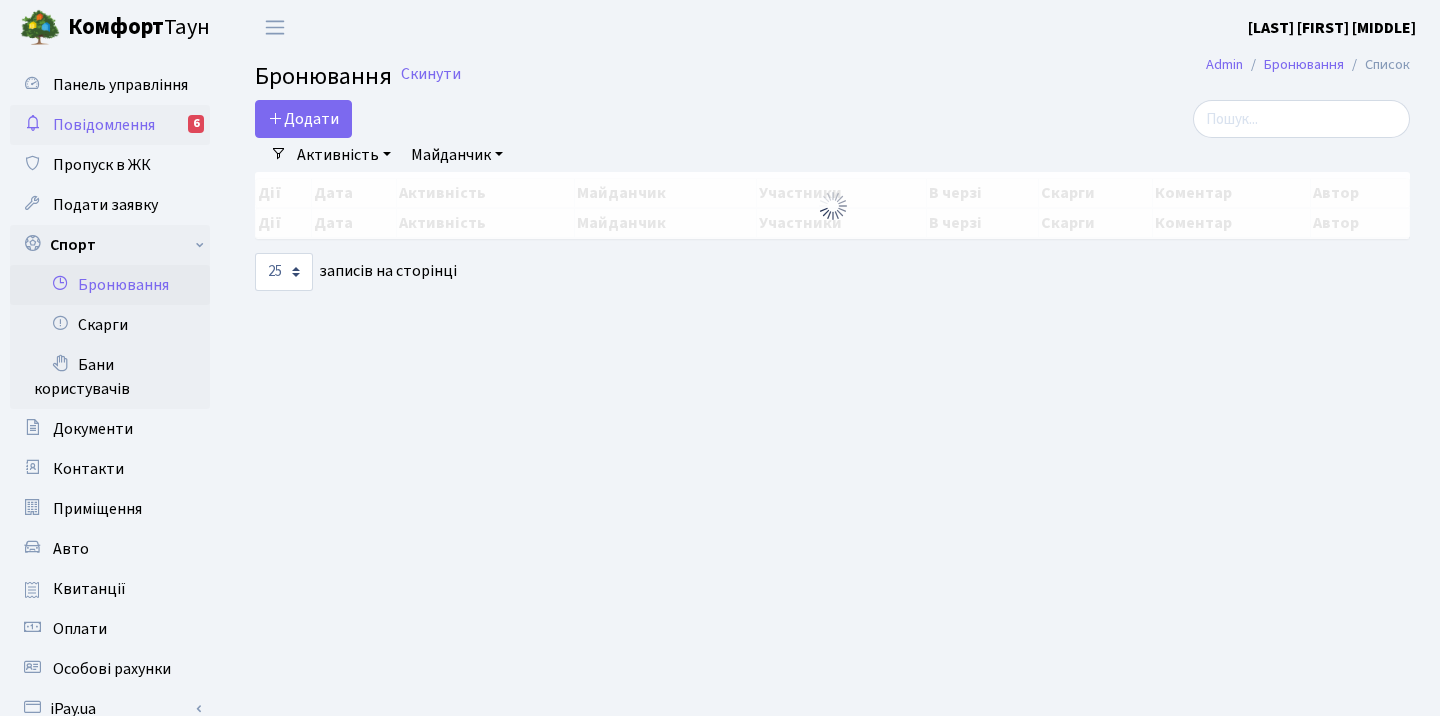 click on "Повідомлення" at bounding box center [104, 125] 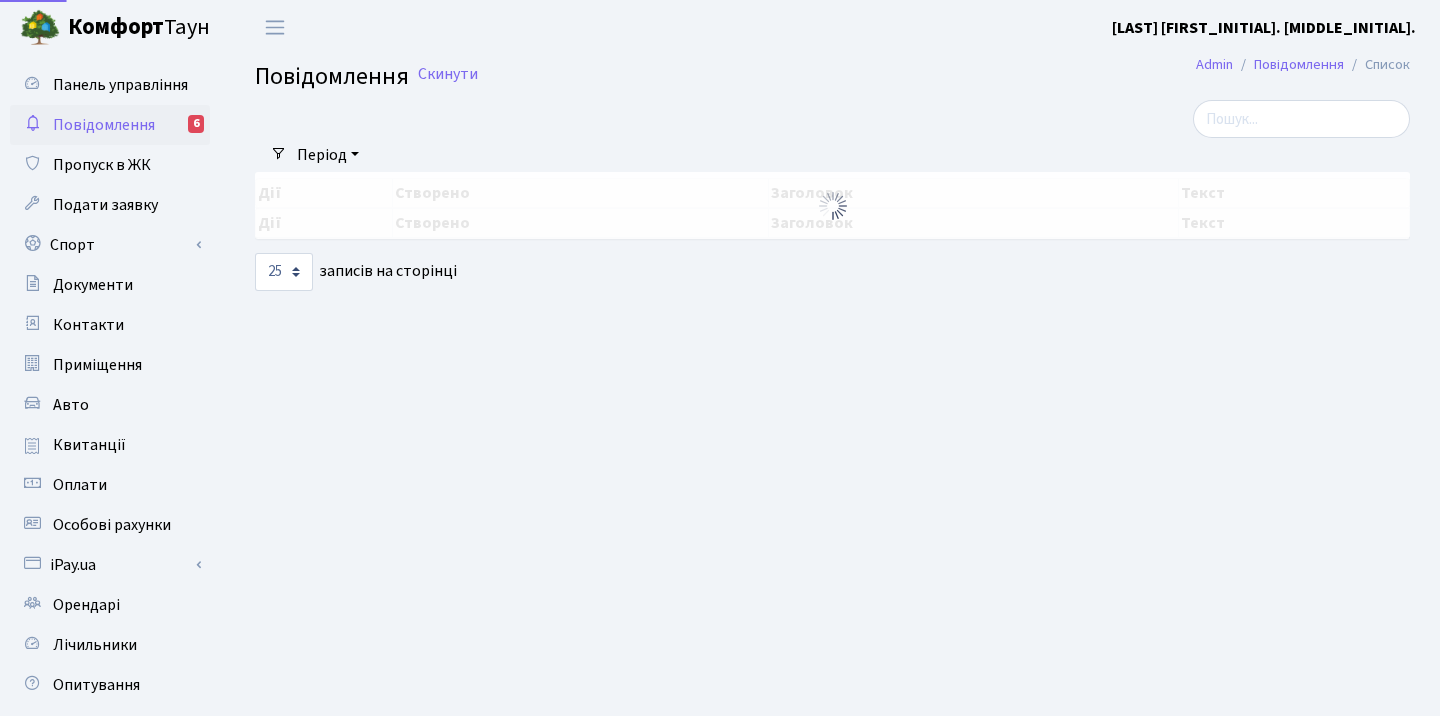 select on "25" 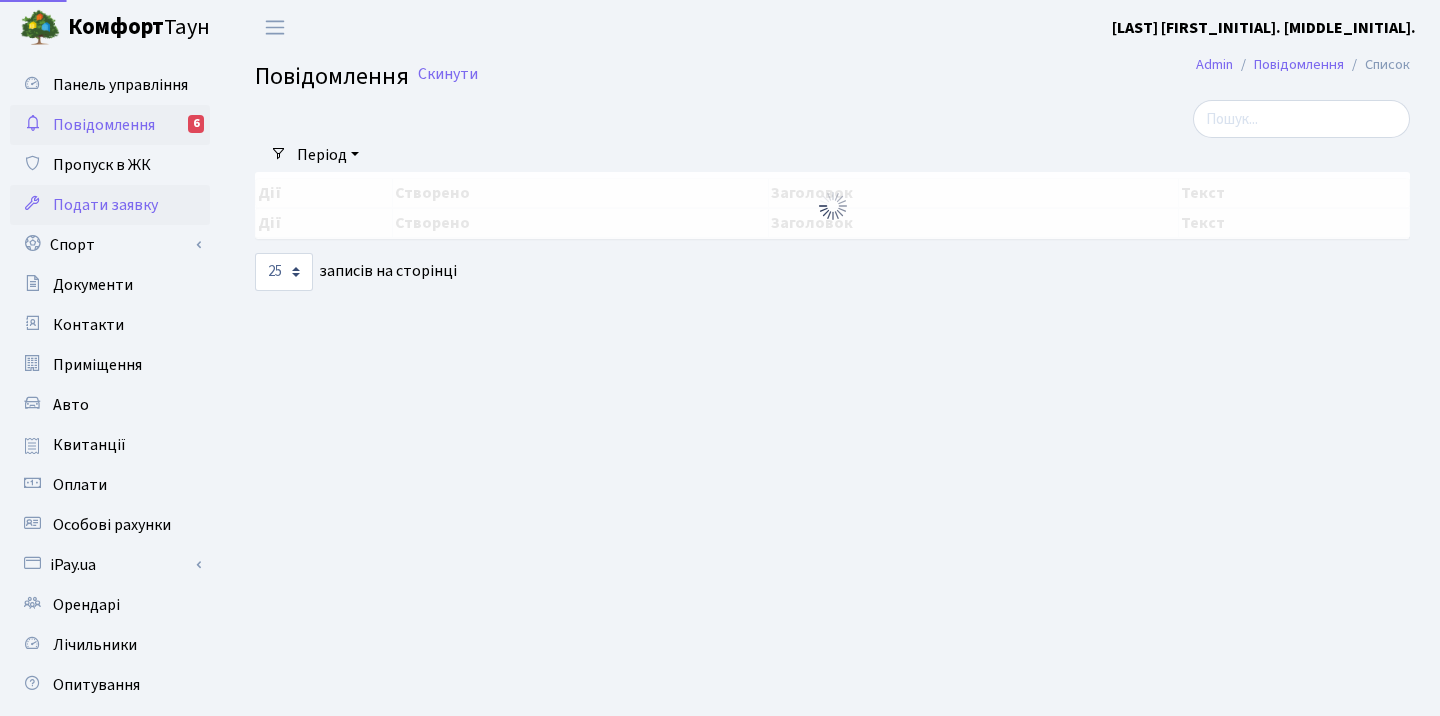 scroll, scrollTop: 0, scrollLeft: 0, axis: both 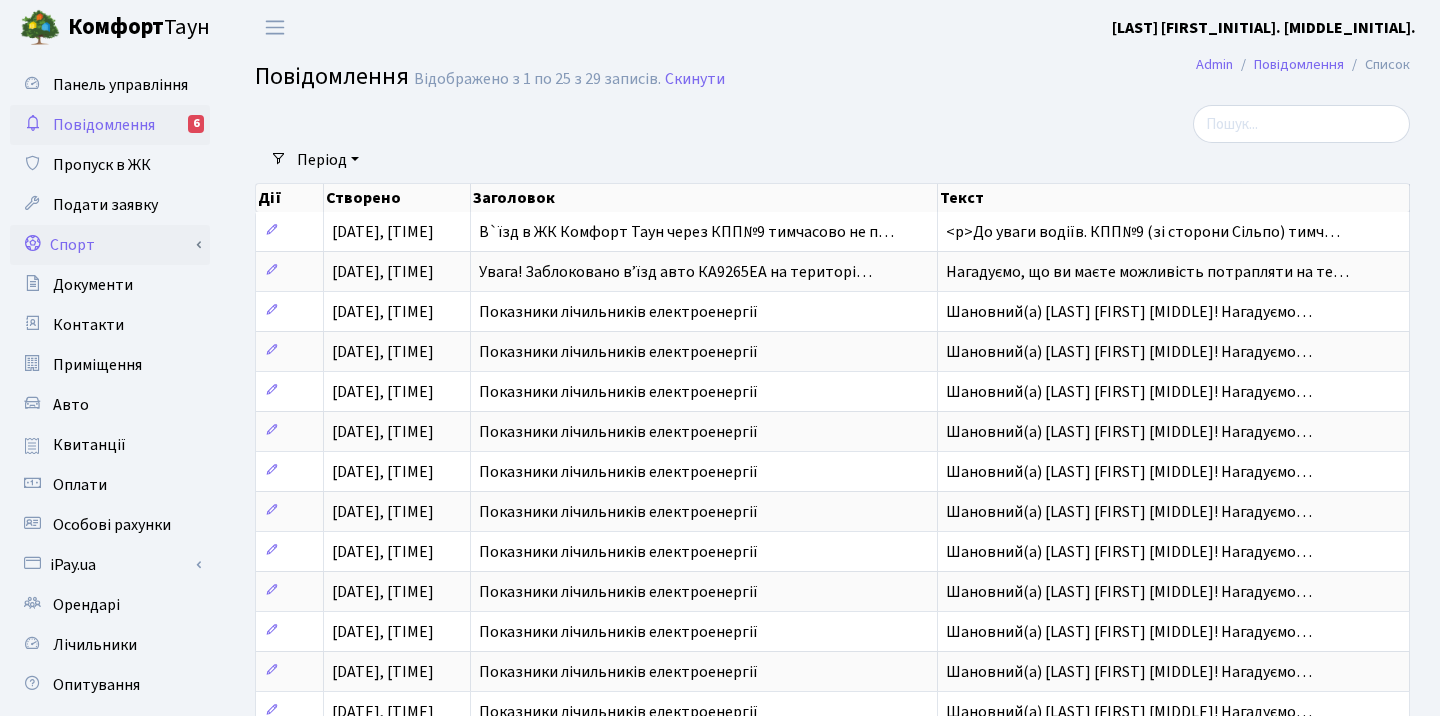 click on "Спорт" at bounding box center [110, 245] 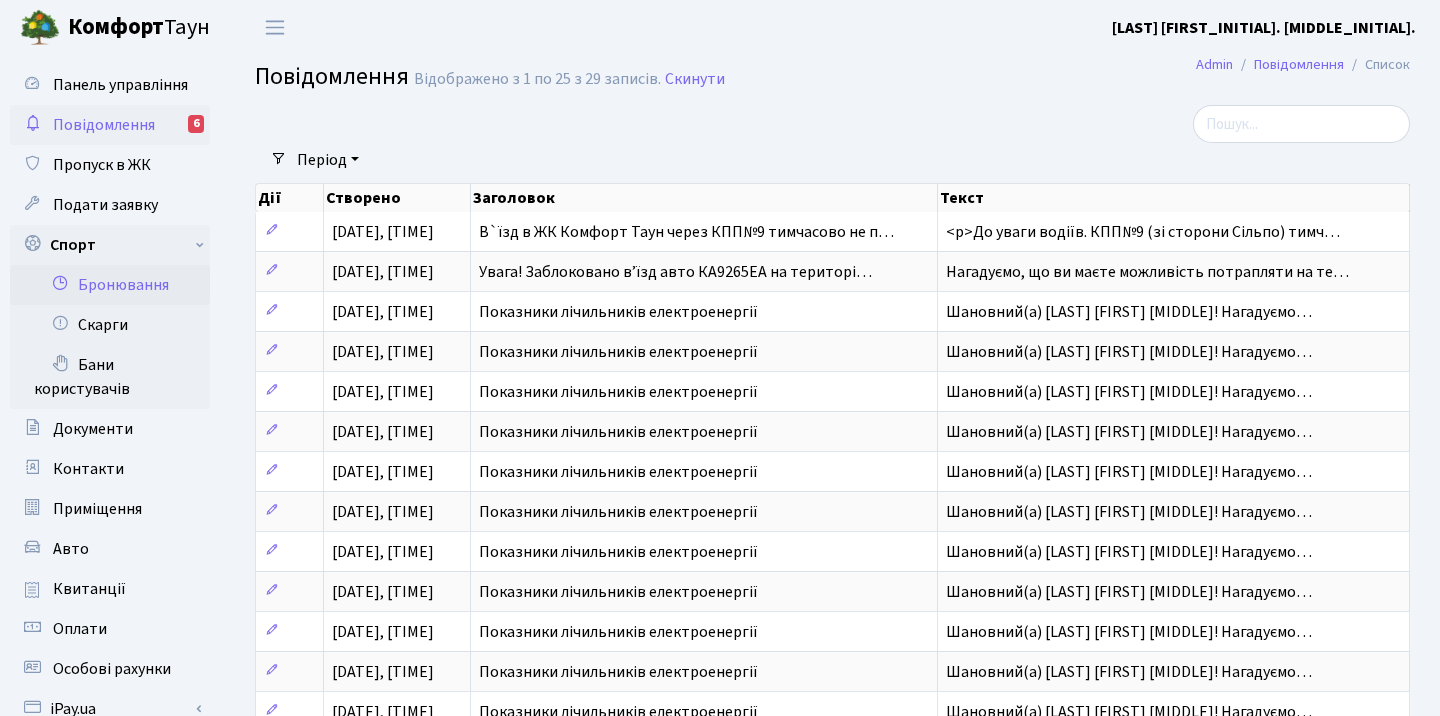 click on "Бронювання" at bounding box center (110, 285) 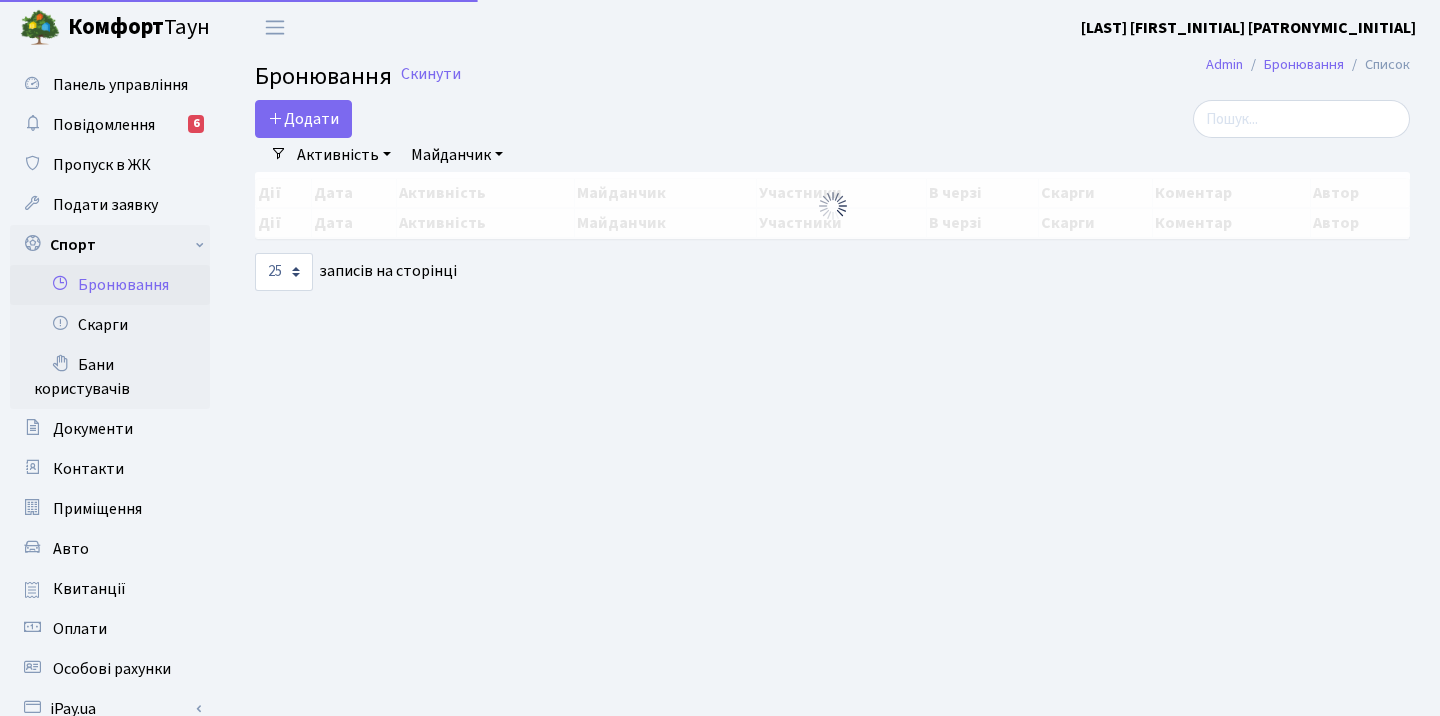 select on "25" 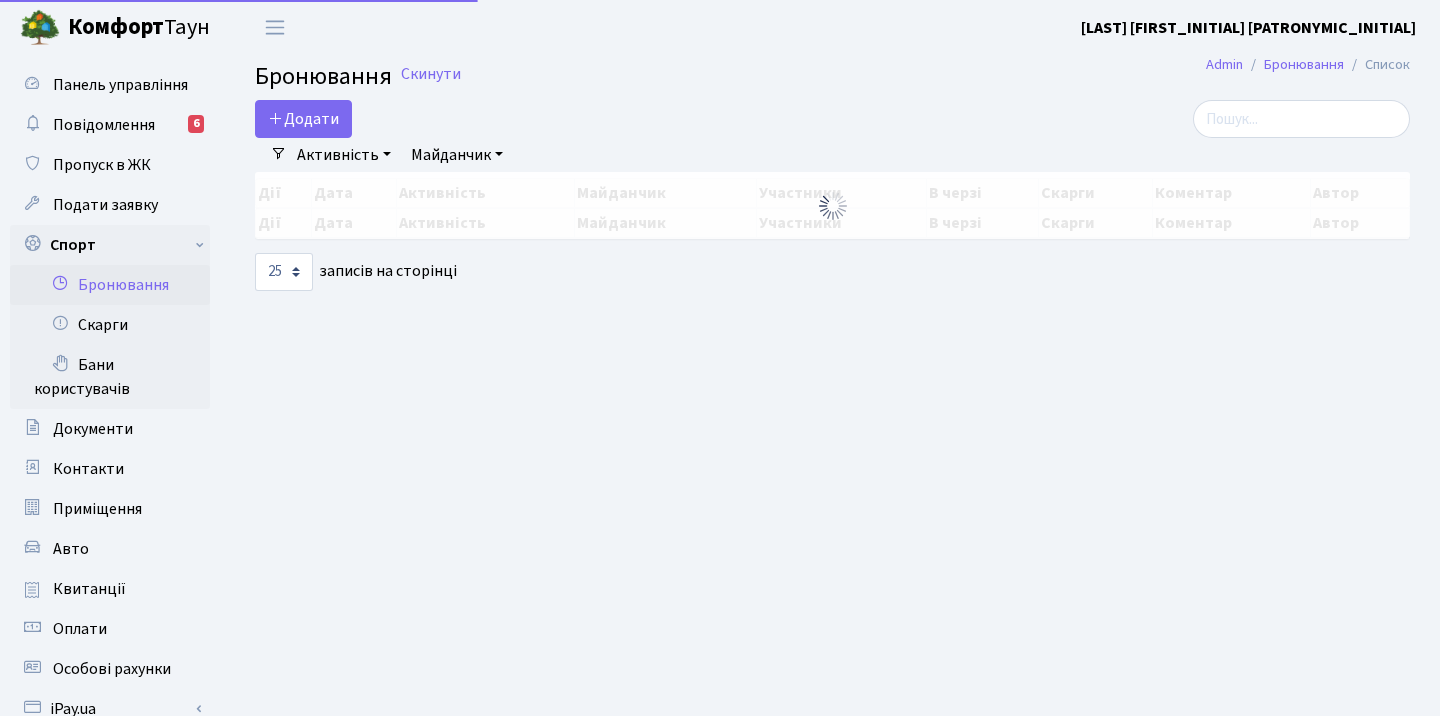 scroll, scrollTop: 0, scrollLeft: 0, axis: both 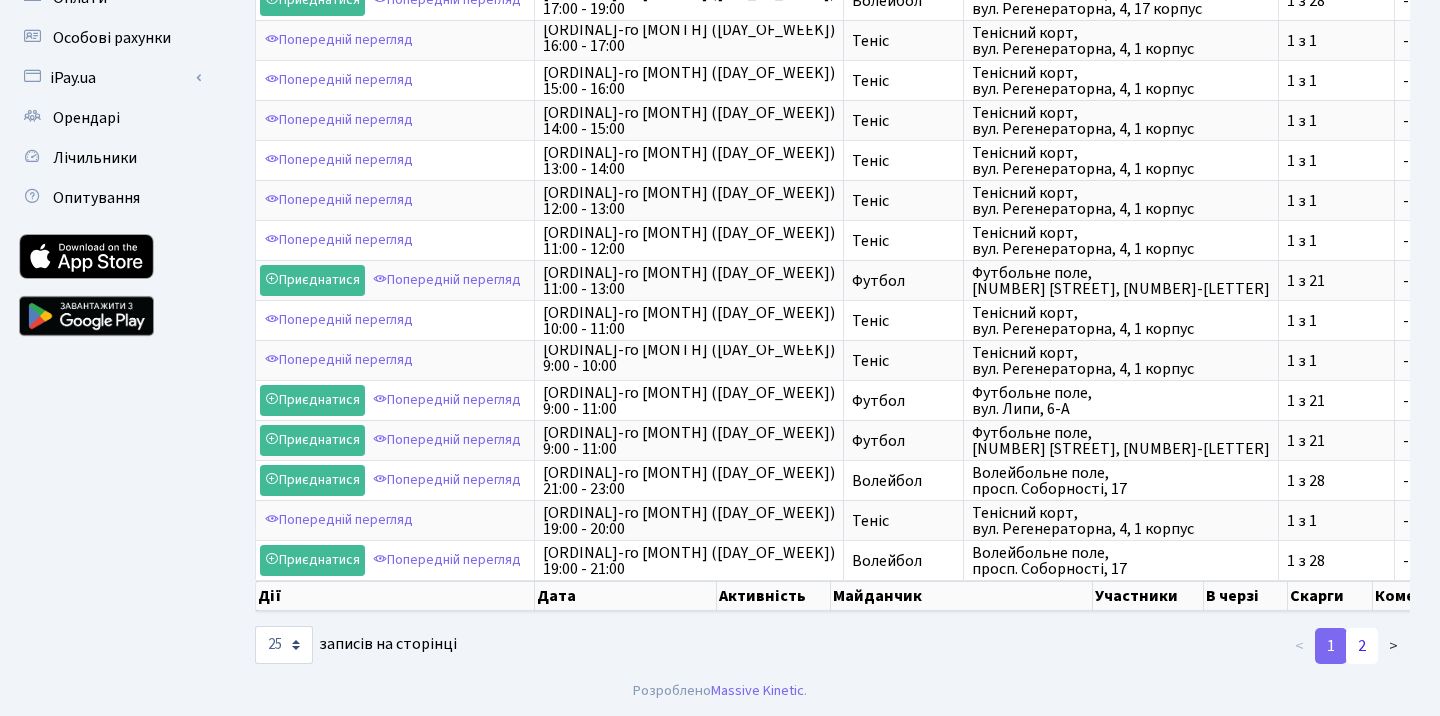 click on "2" at bounding box center (1362, 646) 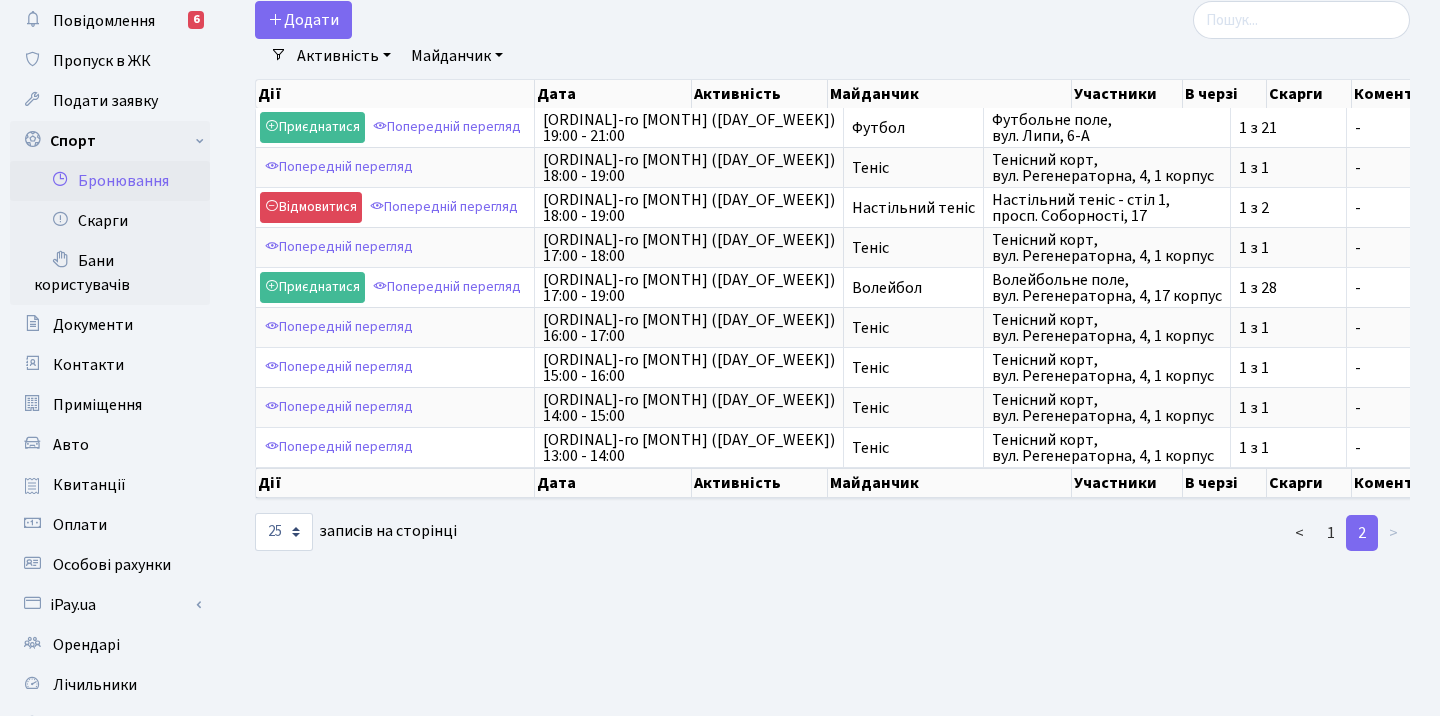 scroll, scrollTop: 83, scrollLeft: 0, axis: vertical 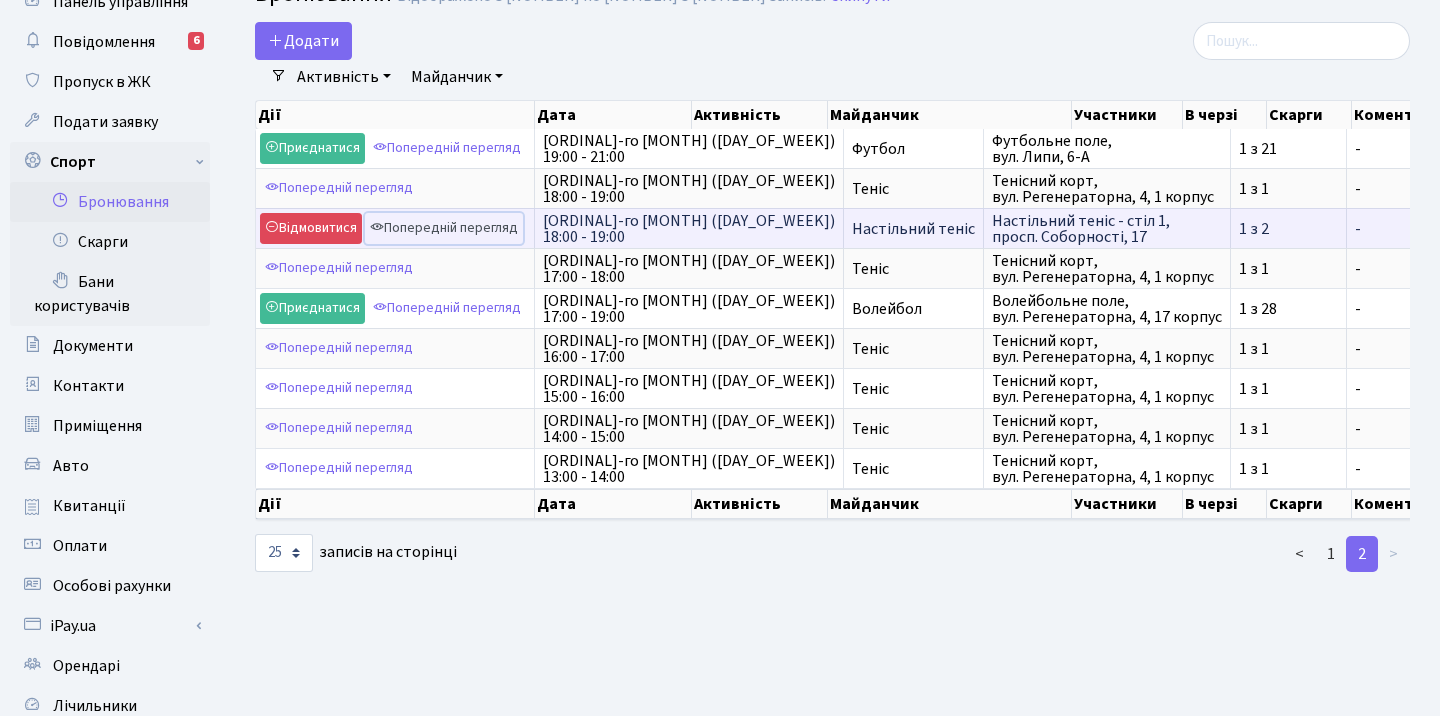 click on "Попередній перегляд" at bounding box center (444, 228) 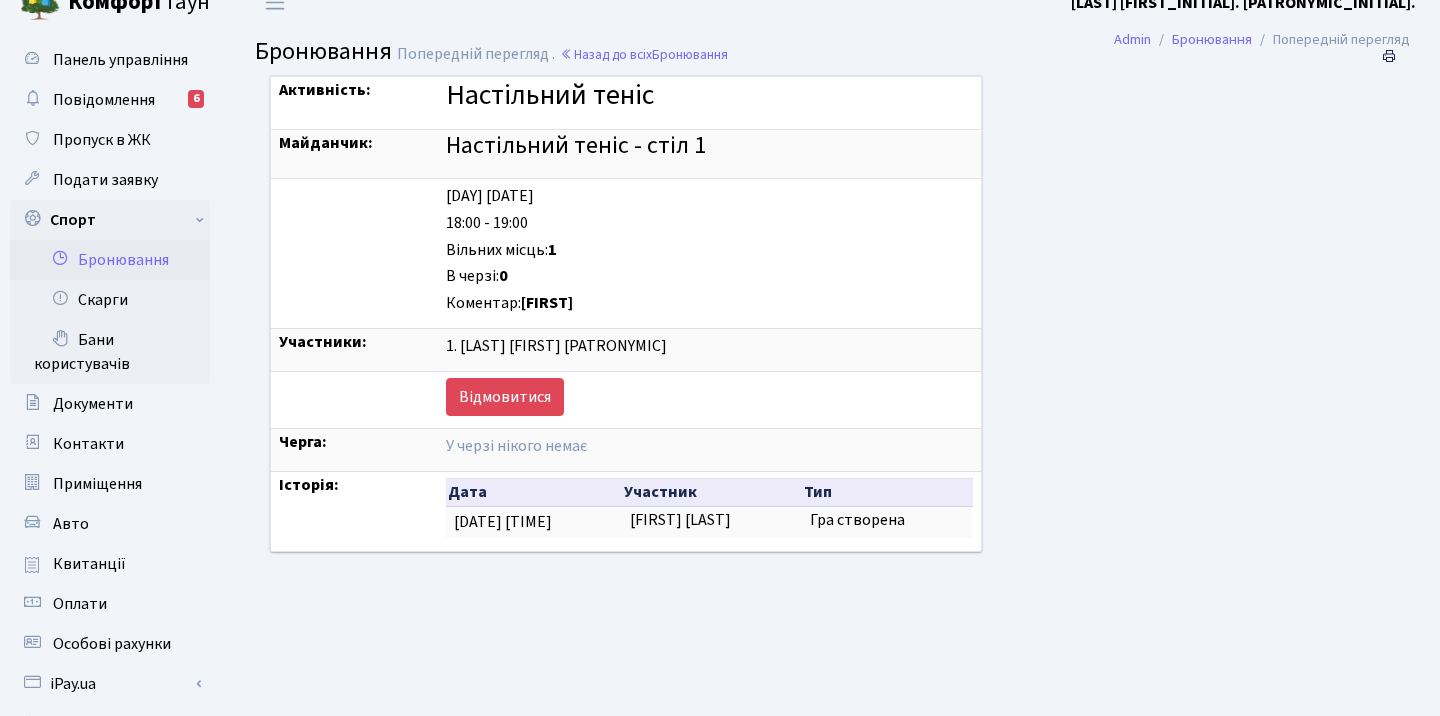 scroll, scrollTop: 0, scrollLeft: 0, axis: both 